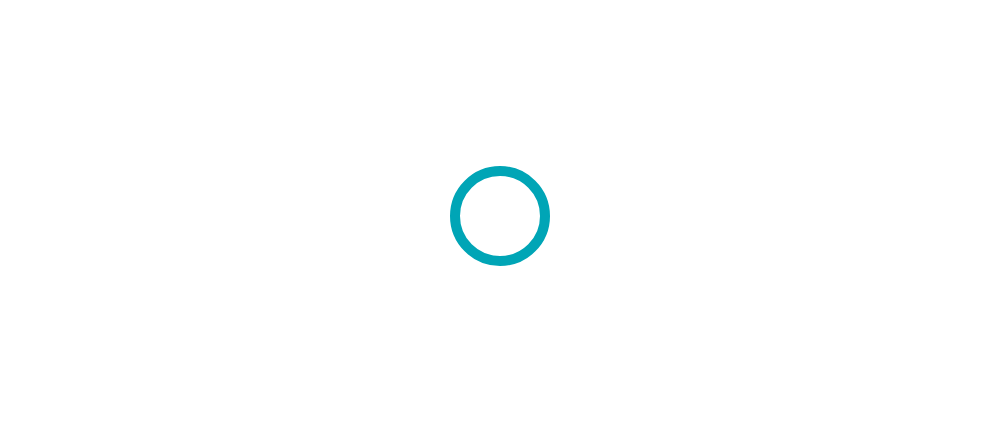scroll, scrollTop: 0, scrollLeft: 0, axis: both 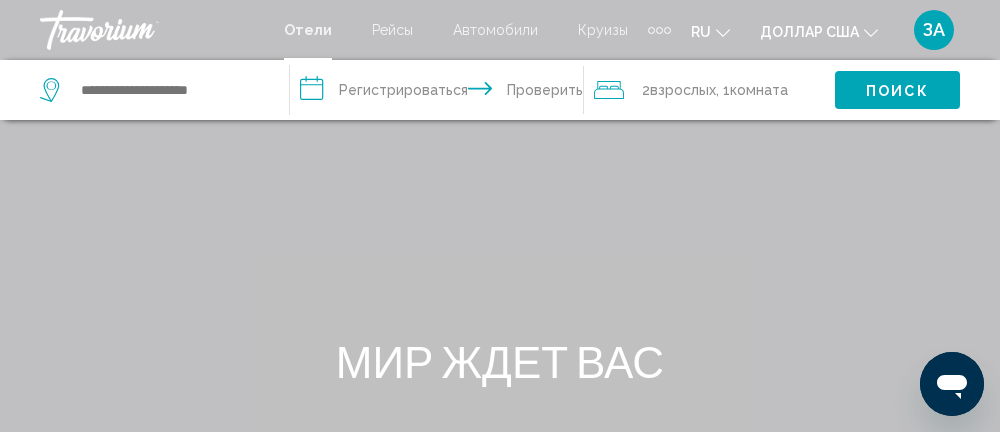 click at bounding box center [659, 30] 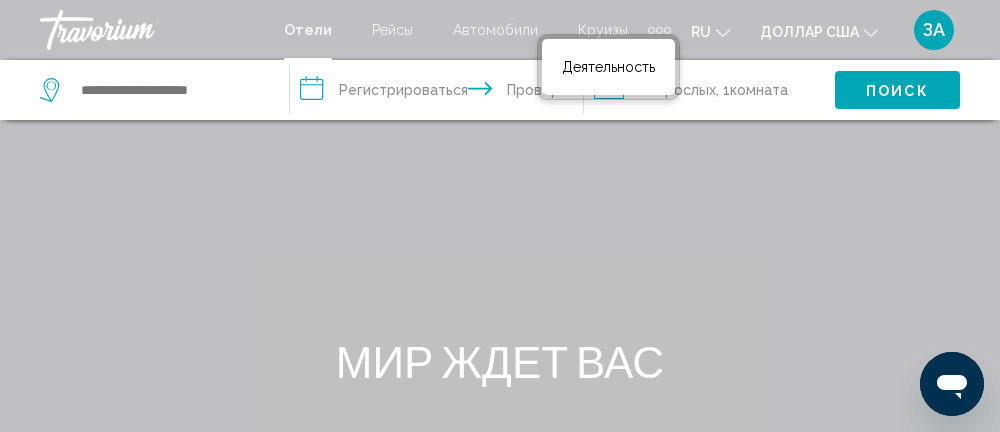 click on "Деятельность" at bounding box center [608, 67] 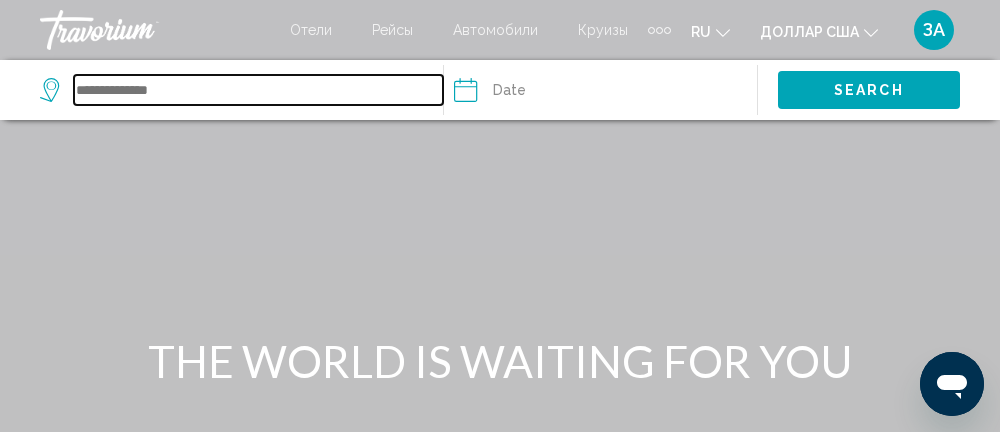 click at bounding box center (258, 90) 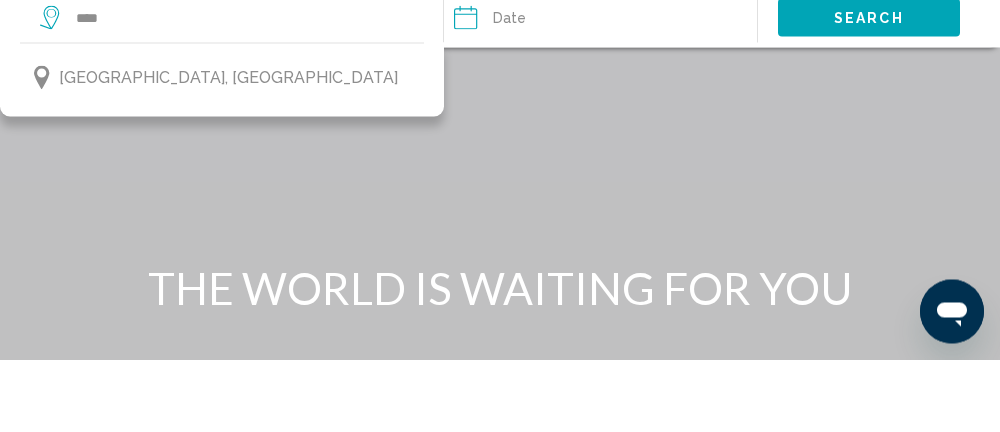 click on "[GEOGRAPHIC_DATA], [GEOGRAPHIC_DATA]" at bounding box center (228, 150) 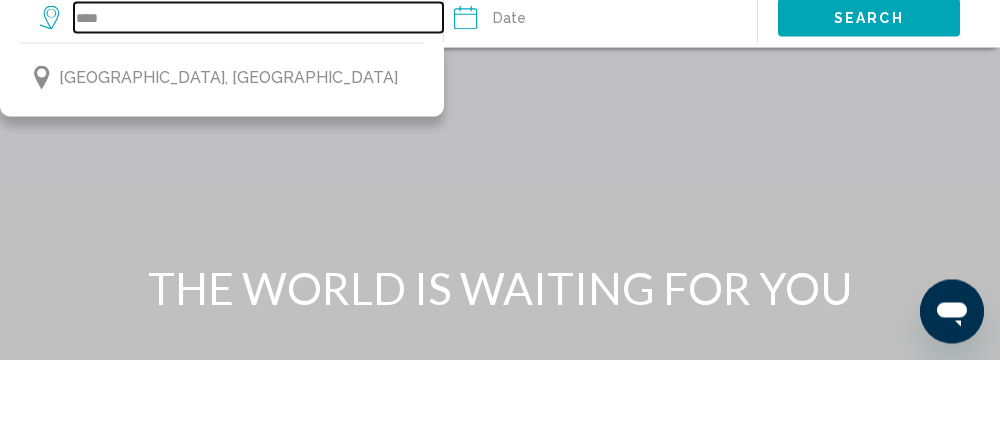 type on "**********" 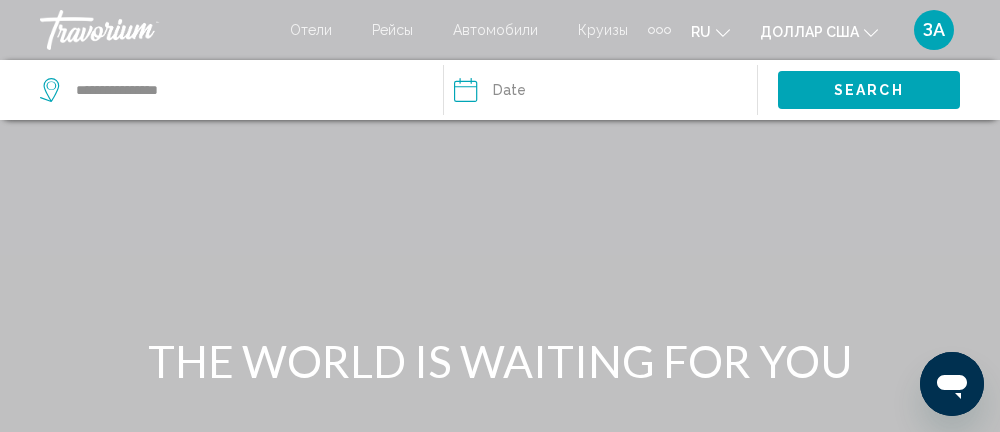 click at bounding box center [528, 93] 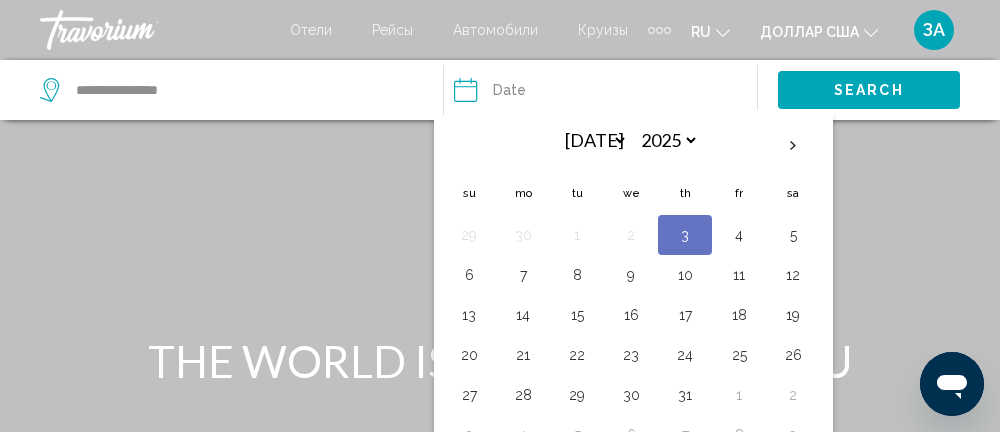 click at bounding box center (500, 300) 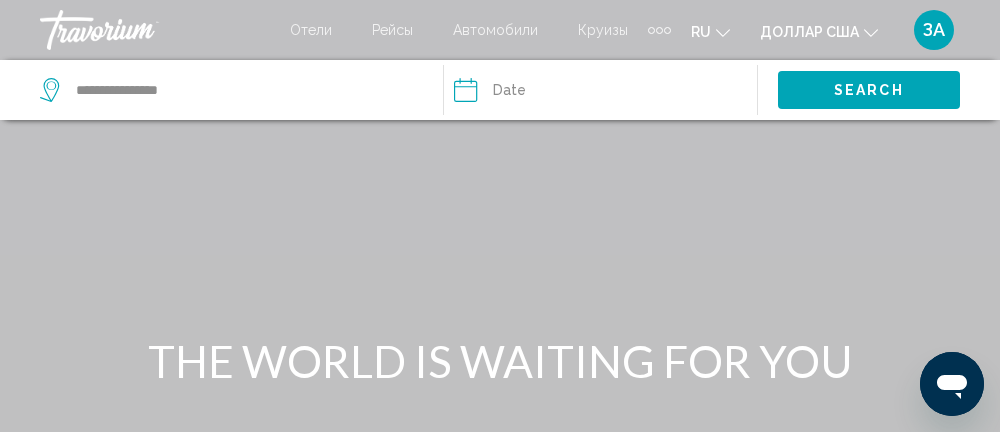 click at bounding box center (528, 93) 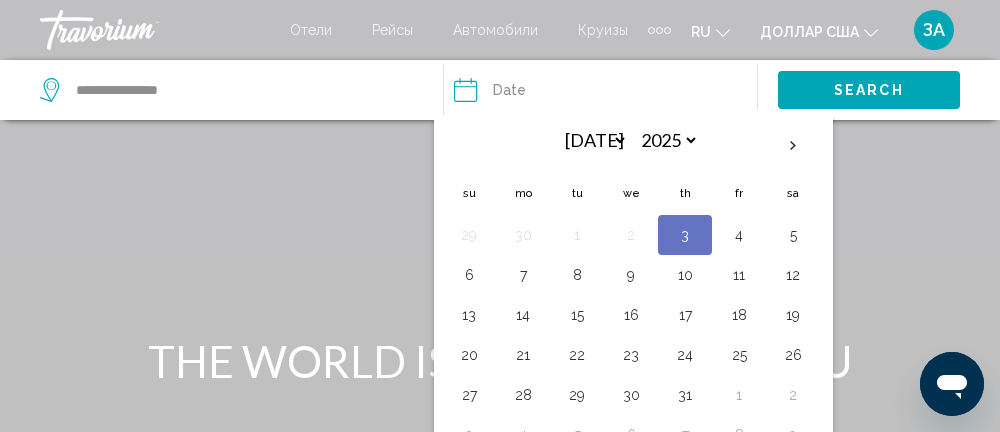 click on "3" at bounding box center (685, 235) 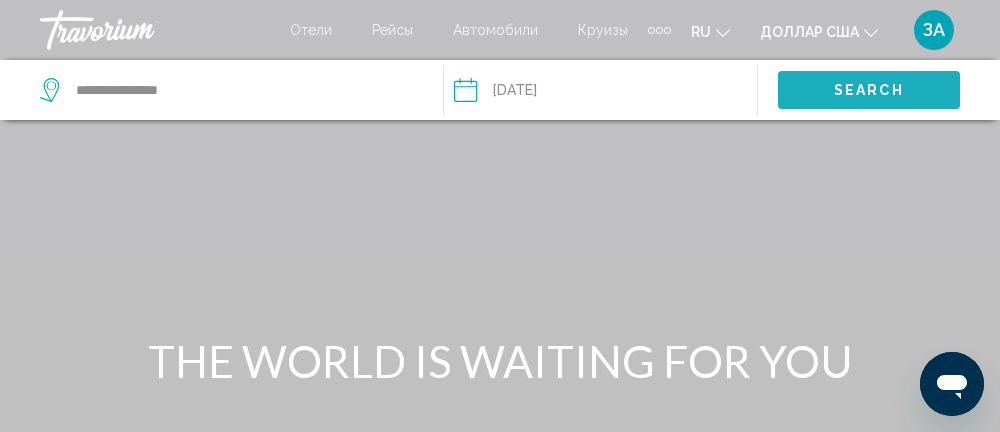 click on "Search" at bounding box center (869, 91) 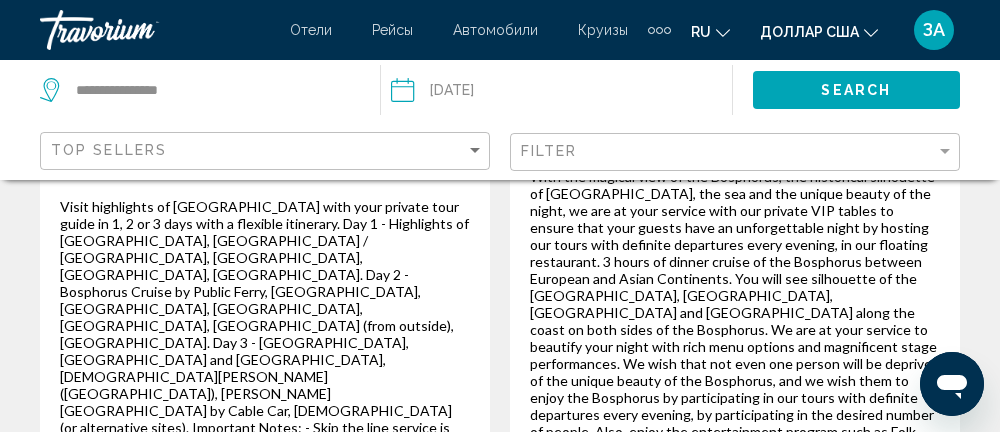 scroll, scrollTop: 622, scrollLeft: 0, axis: vertical 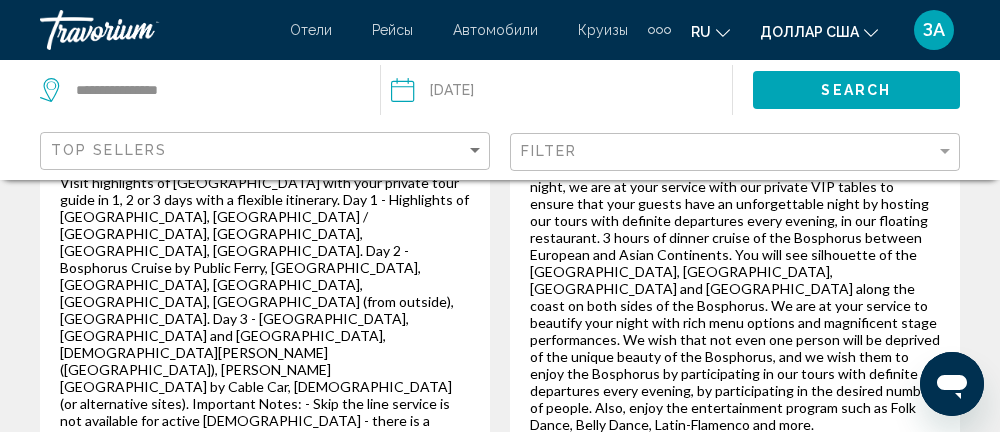click on "More Information" at bounding box center (837, 580) 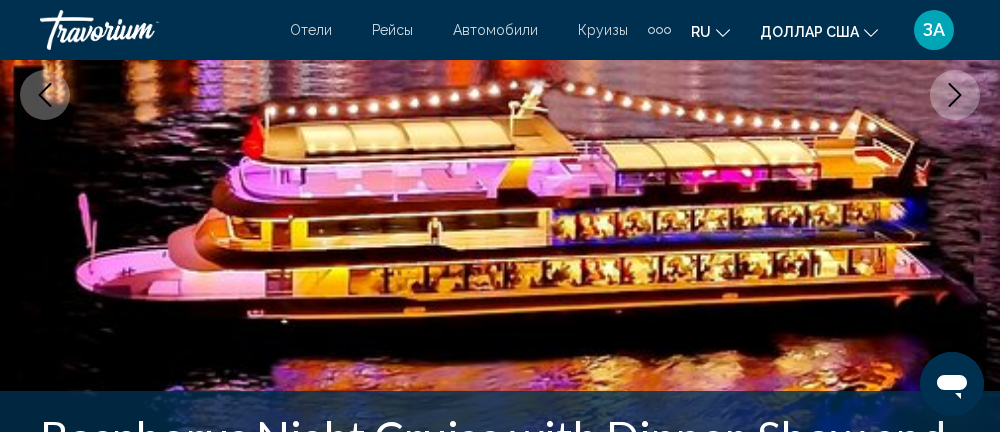 scroll, scrollTop: 436, scrollLeft: 0, axis: vertical 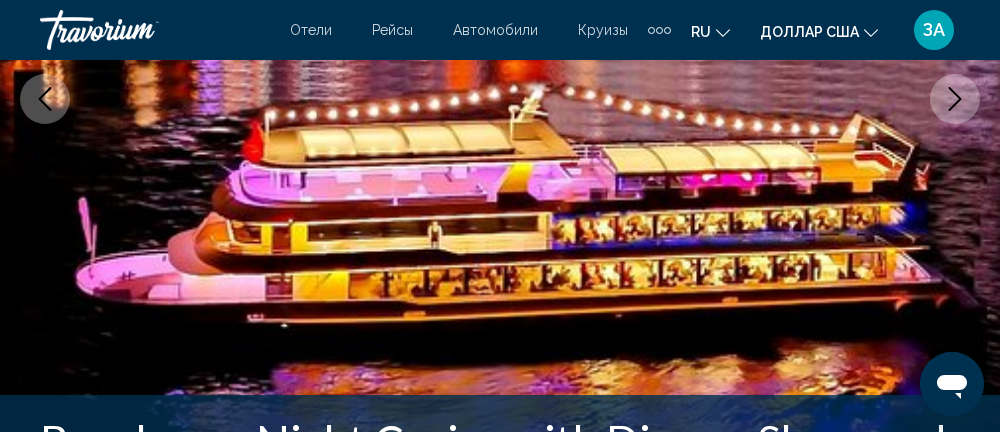 click 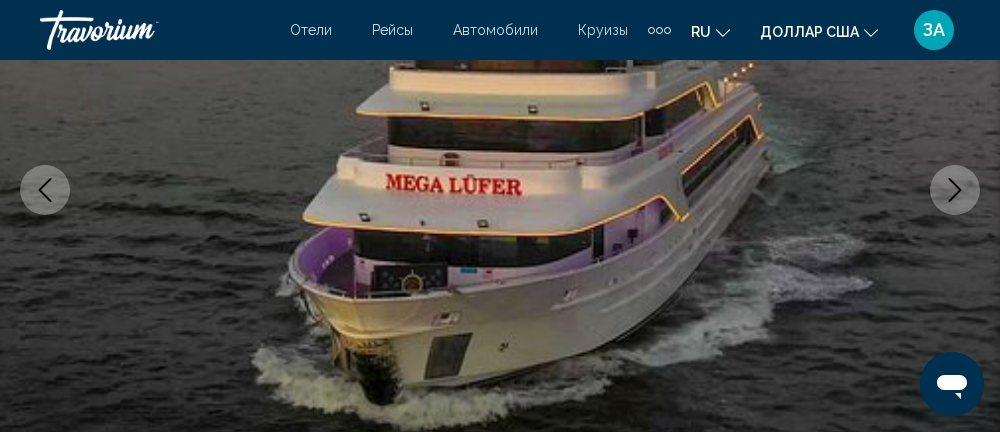 scroll, scrollTop: 341, scrollLeft: 0, axis: vertical 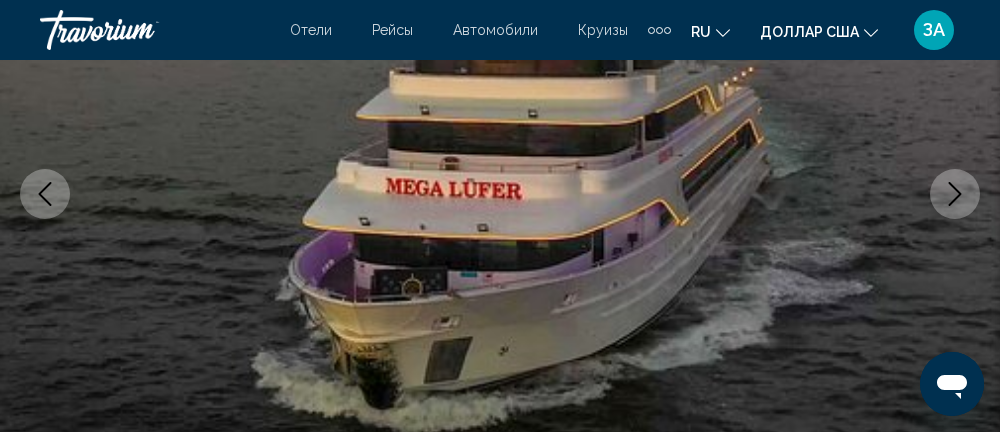 click 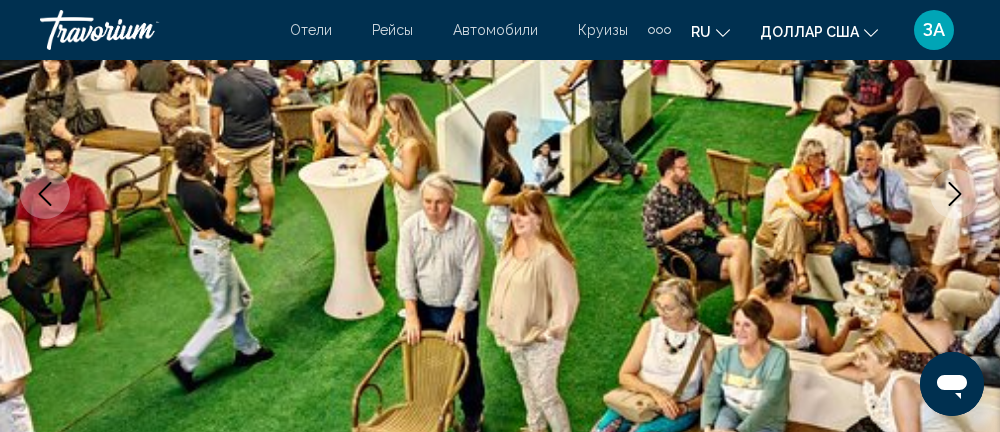 click 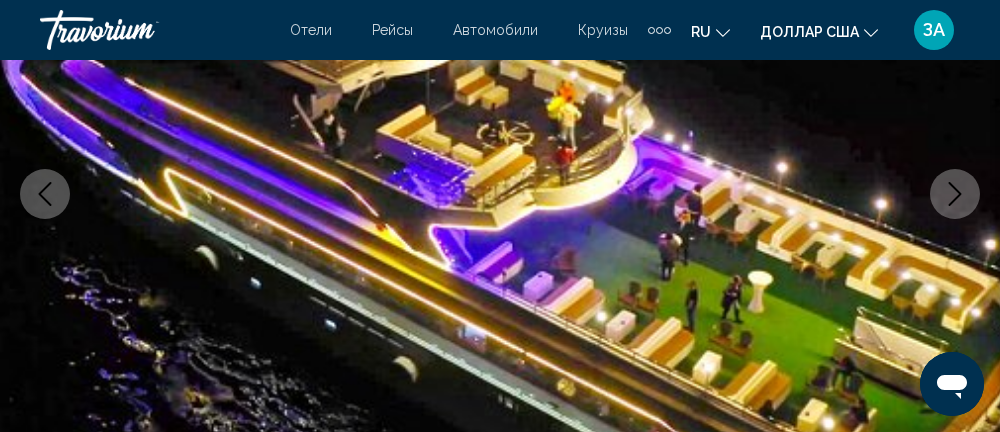 click 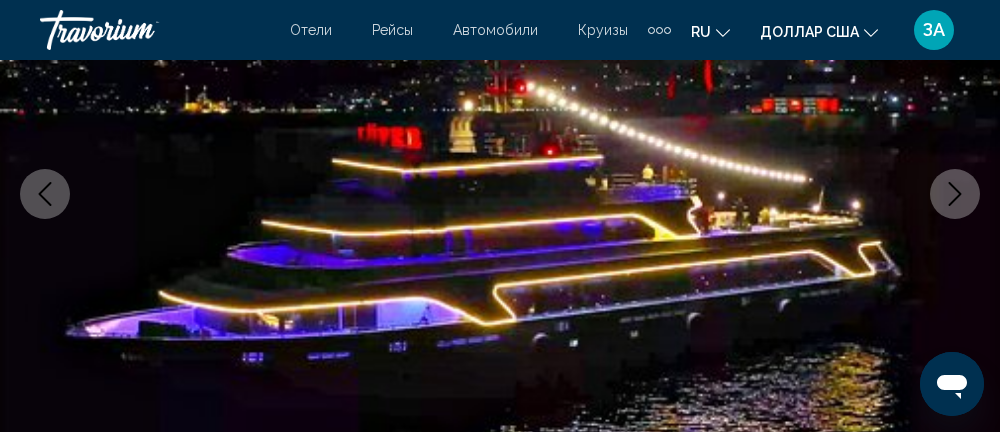 click 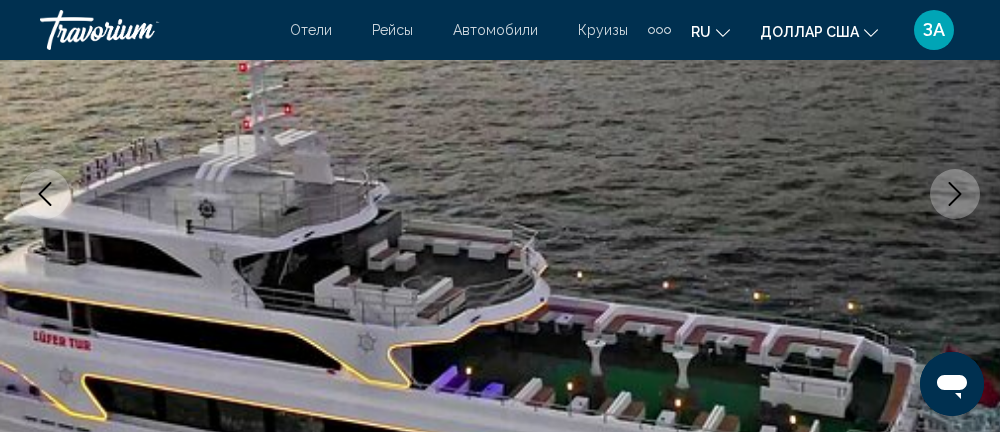 click 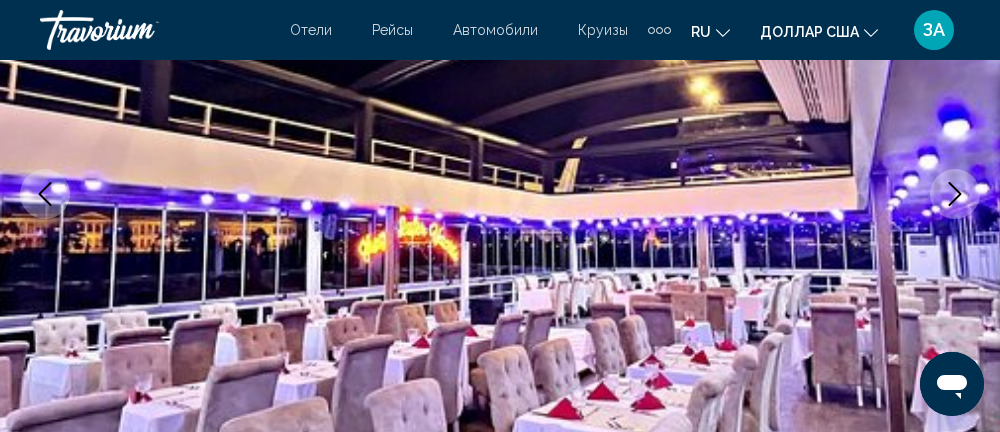 click 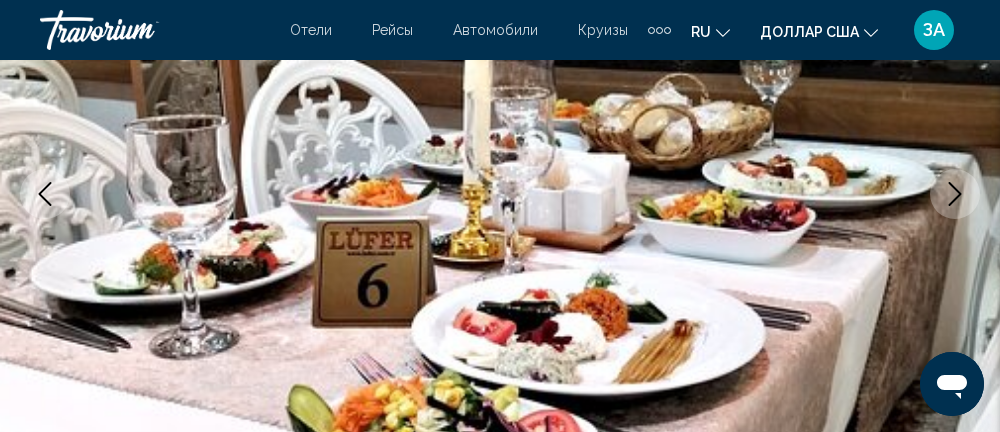 click 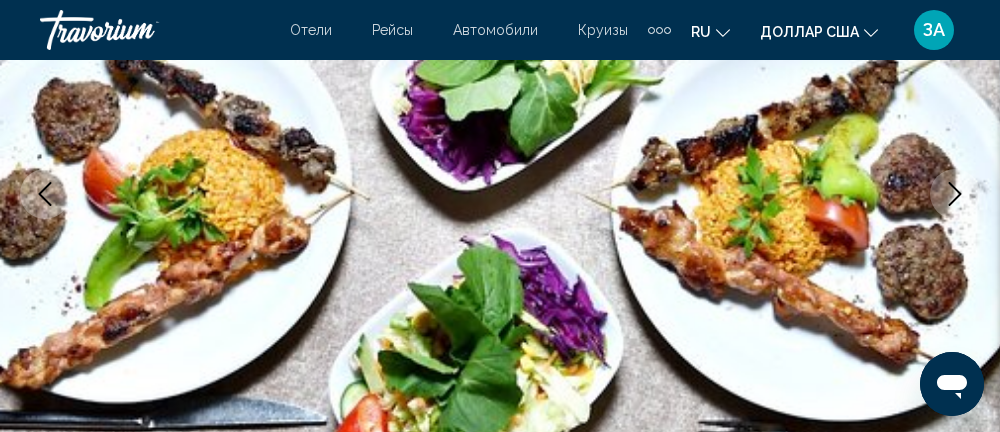 click 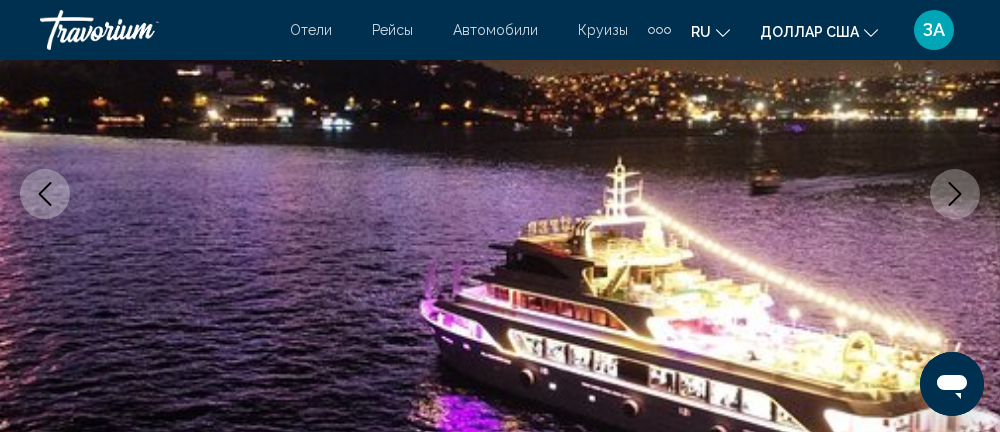 click at bounding box center [45, 194] 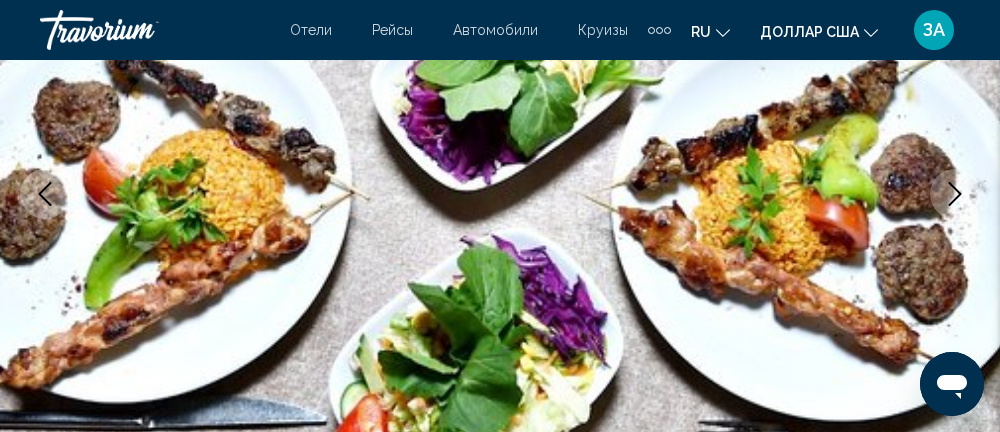 click 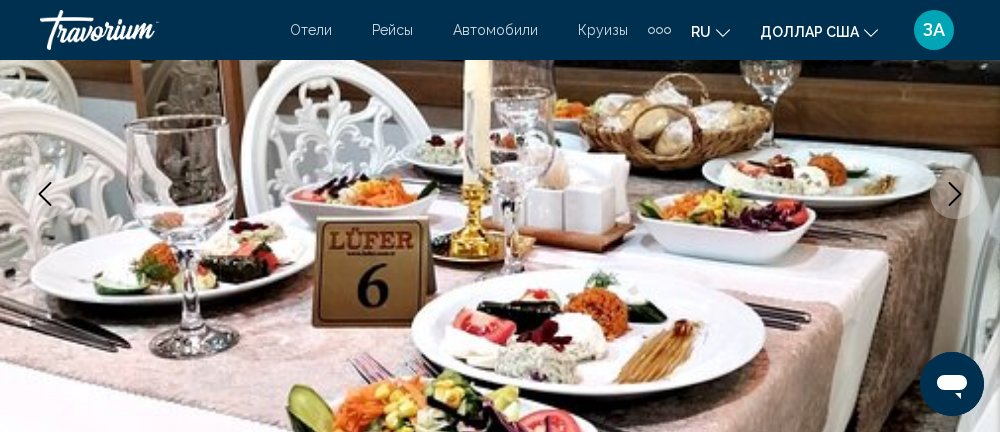 click at bounding box center [45, 194] 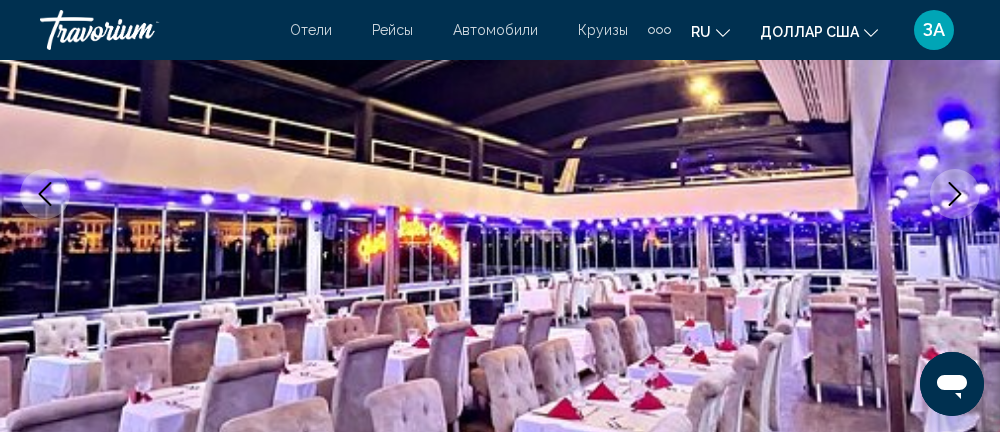 click 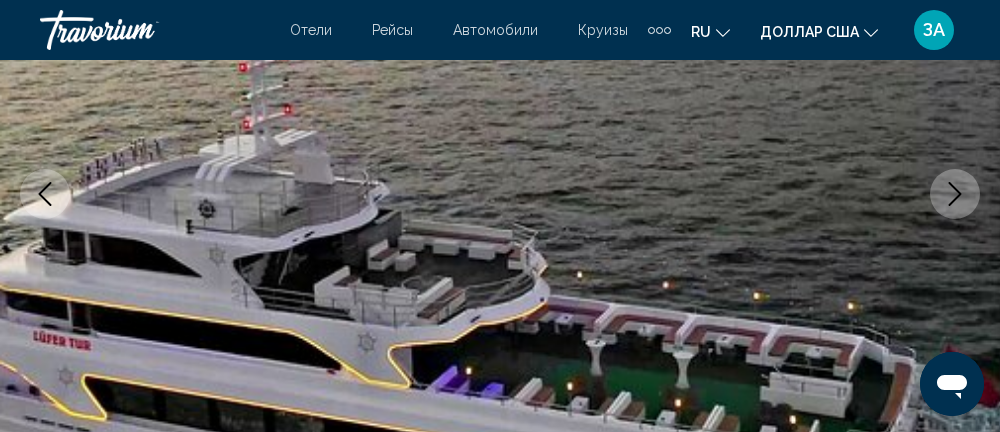 click at bounding box center [45, 194] 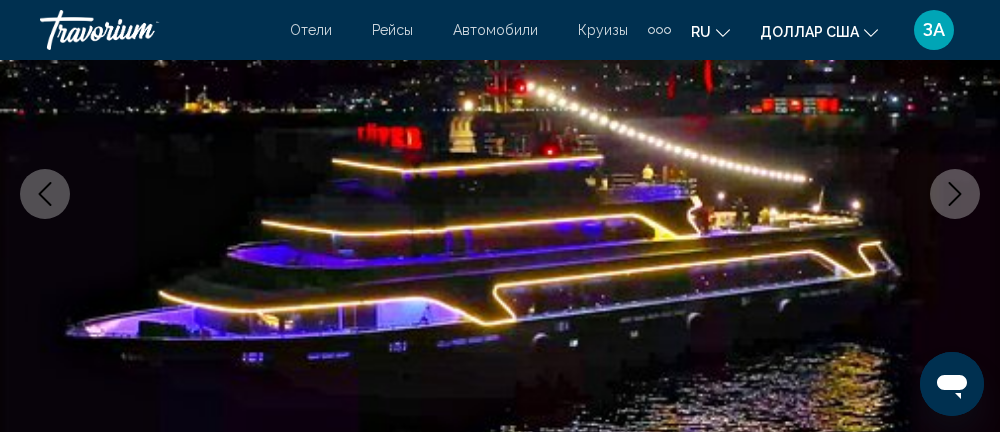 click 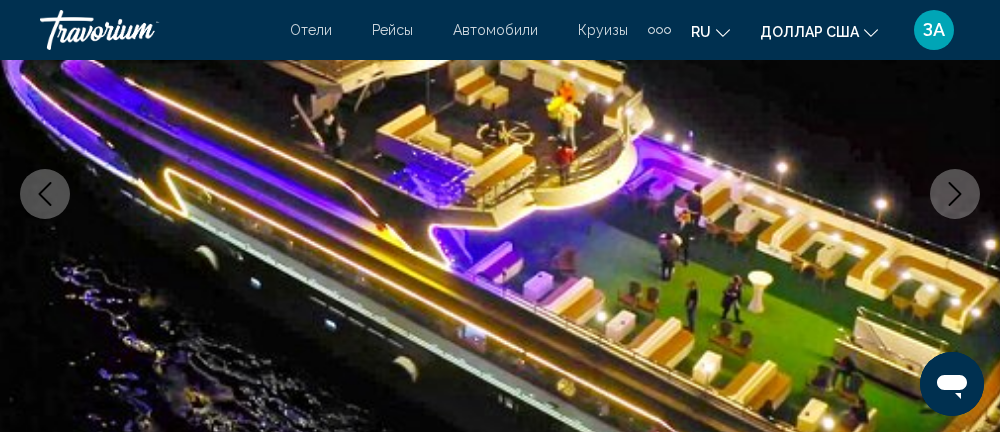 click 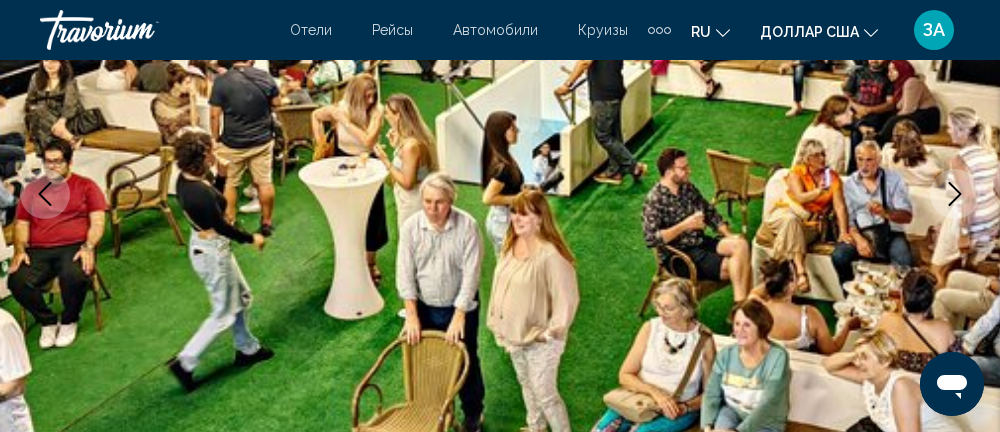 click 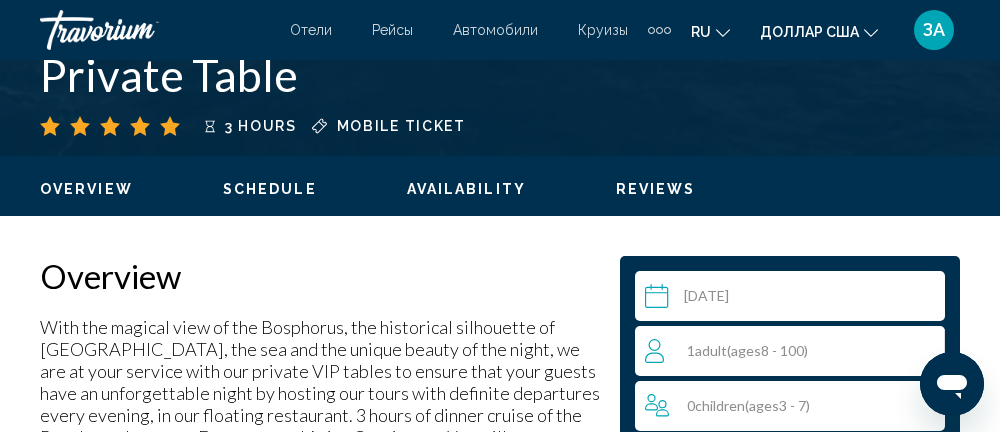 scroll, scrollTop: 862, scrollLeft: 0, axis: vertical 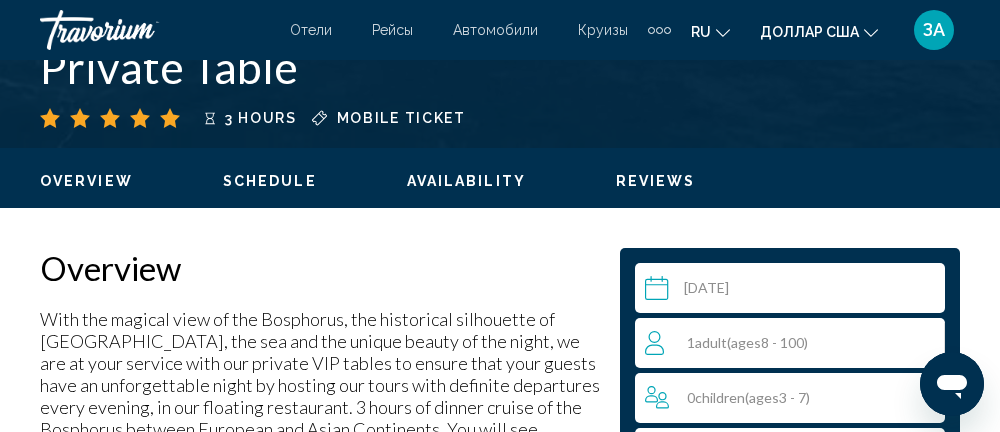 click on "1  Adult Adults  ( ages  8 - 100)" at bounding box center (794, 343) 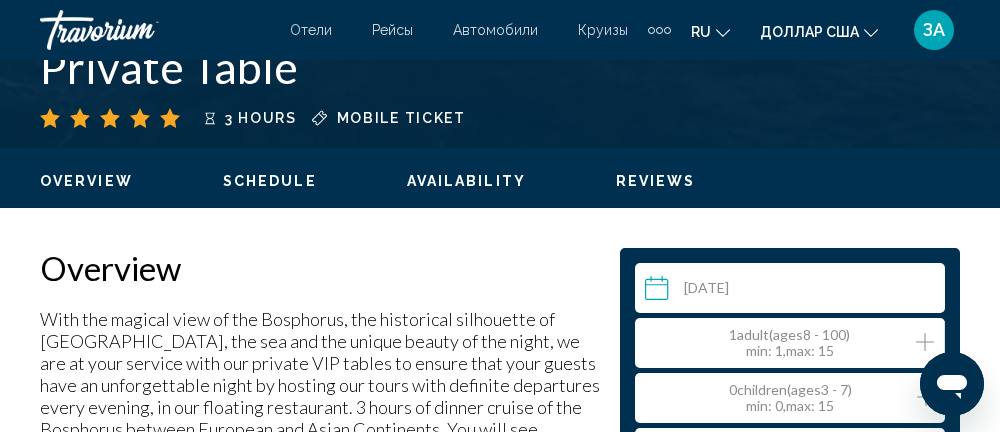 click 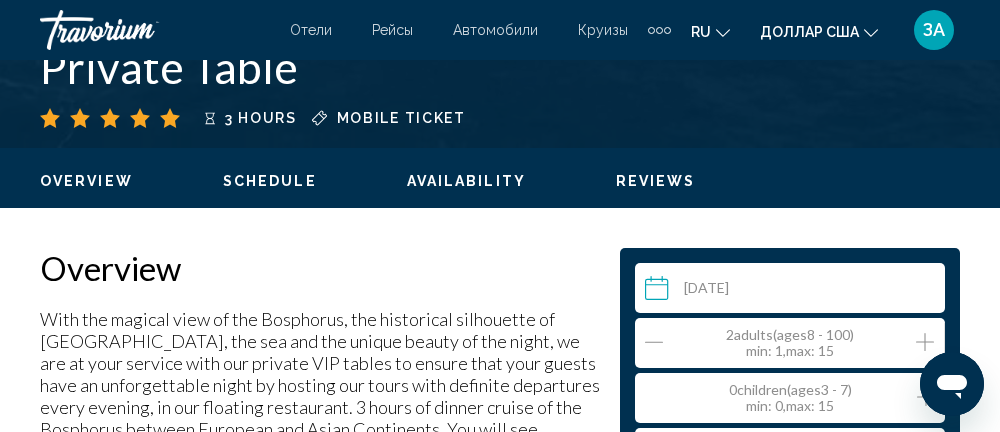 click 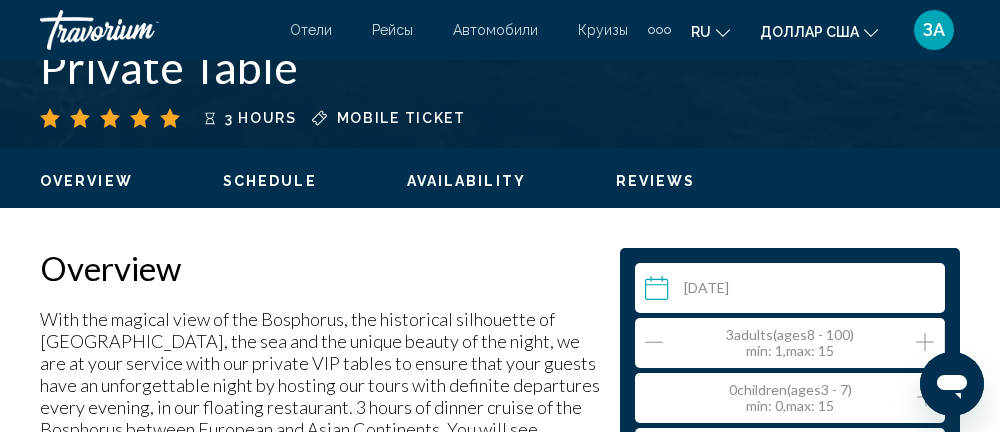 click 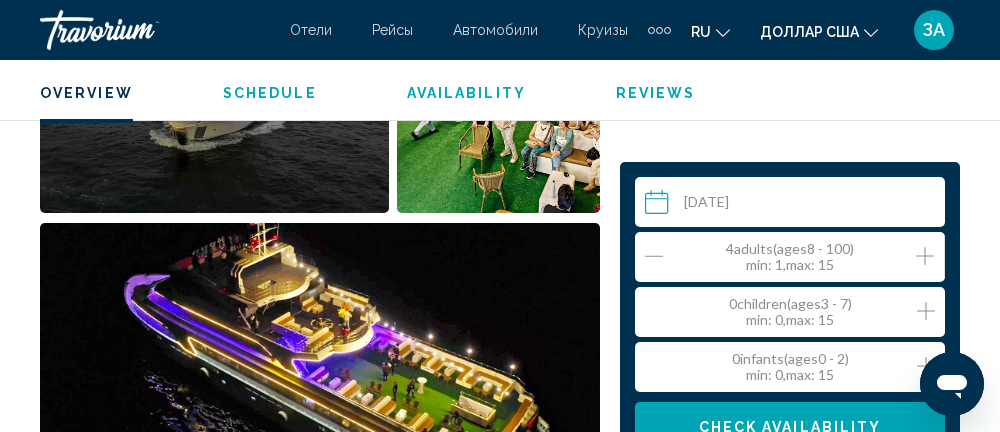 scroll, scrollTop: 1821, scrollLeft: 0, axis: vertical 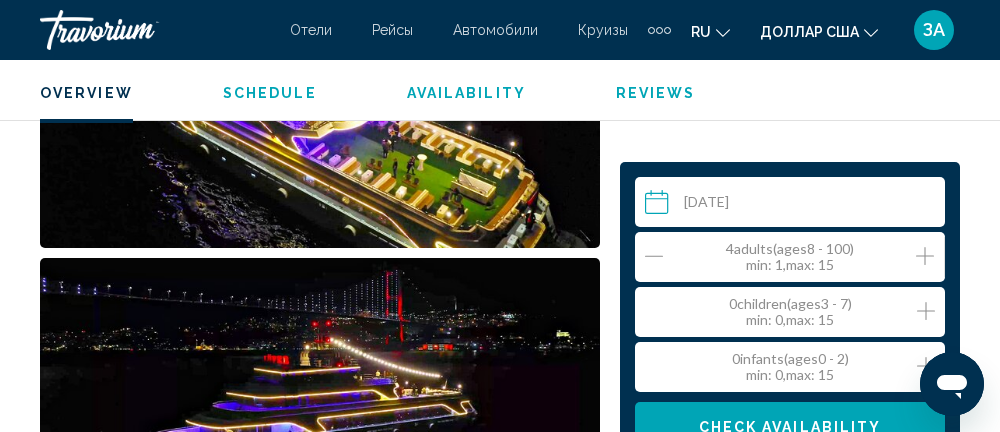 click on "Check Availability" at bounding box center [790, 428] 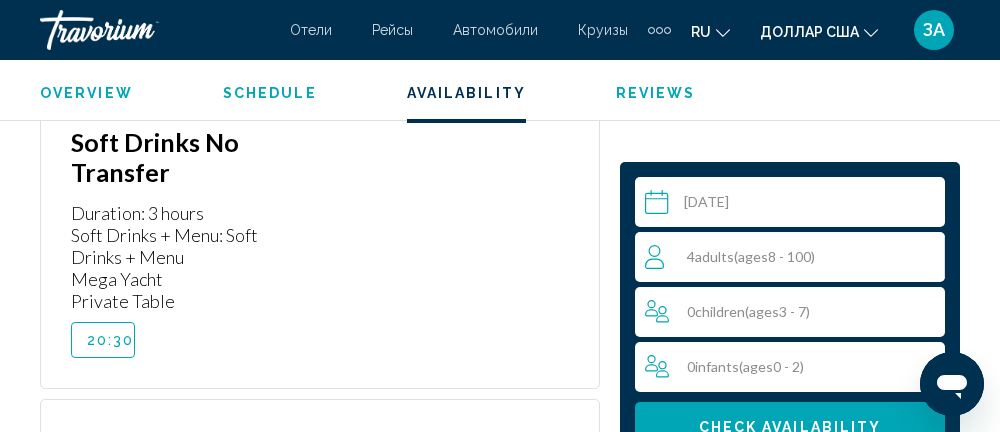 scroll, scrollTop: 6332, scrollLeft: 0, axis: vertical 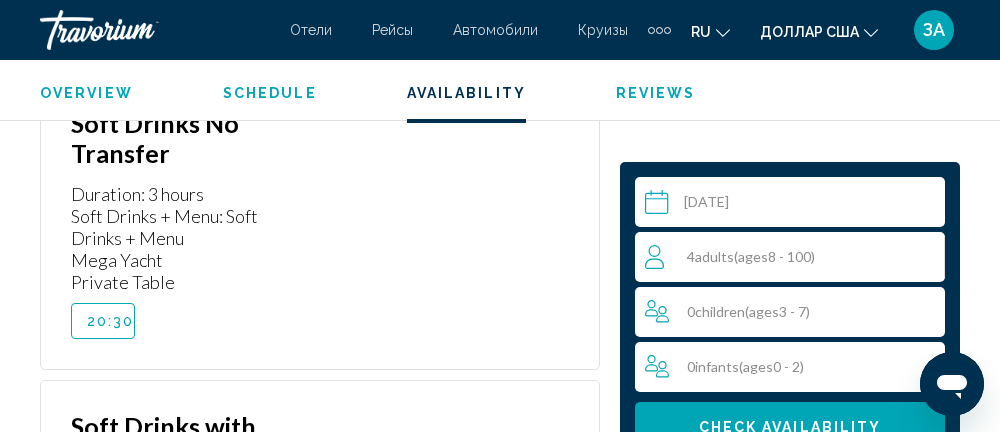click on "20:30" at bounding box center (103, 668) 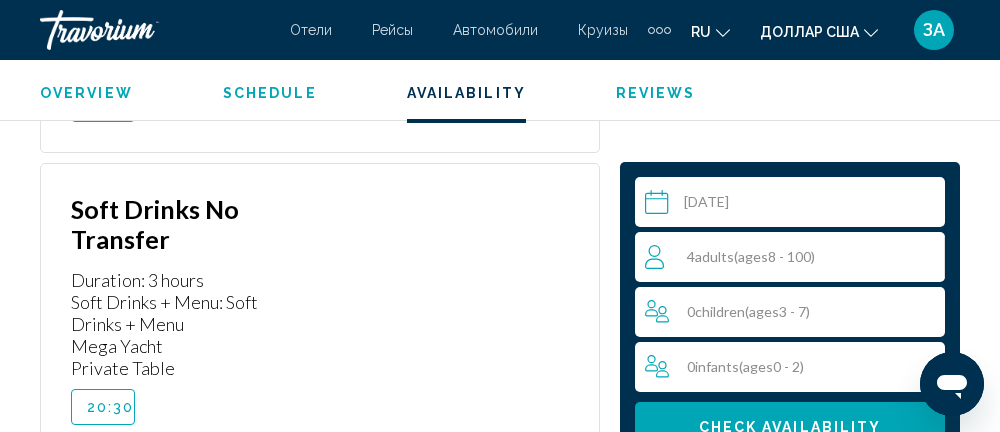 scroll, scrollTop: 6247, scrollLeft: 0, axis: vertical 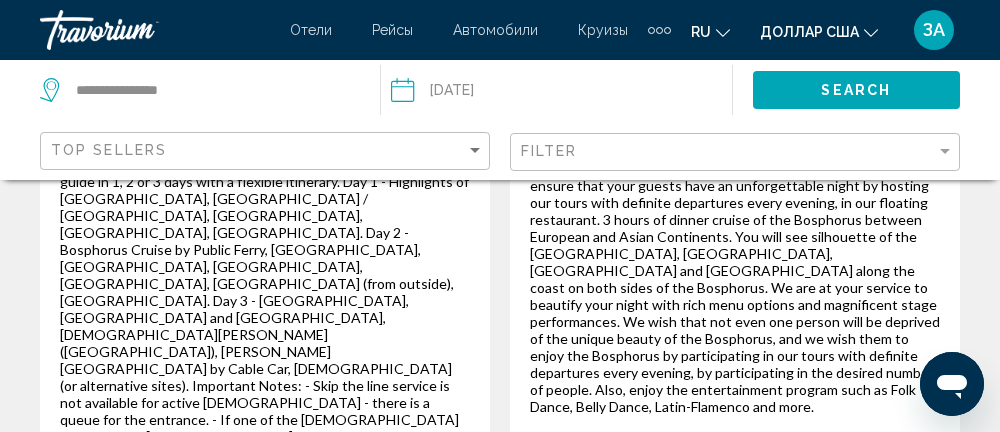 click on "More Information" at bounding box center [837, 562] 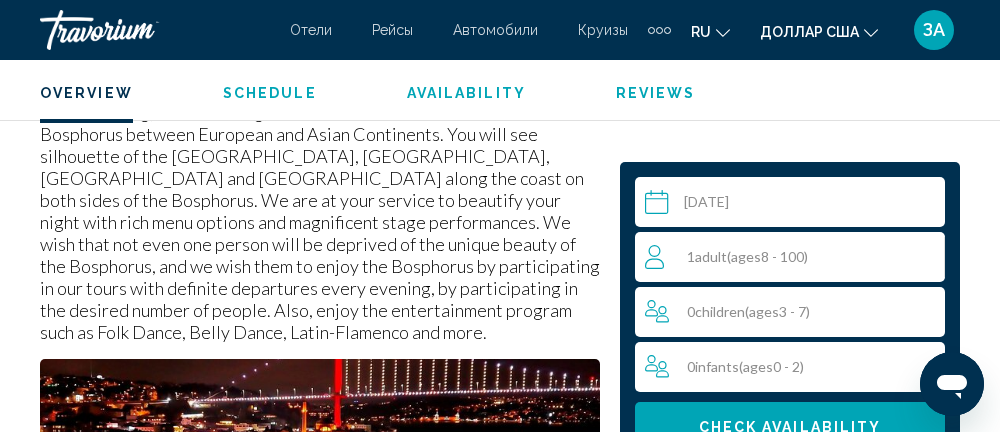 scroll, scrollTop: 1195, scrollLeft: 0, axis: vertical 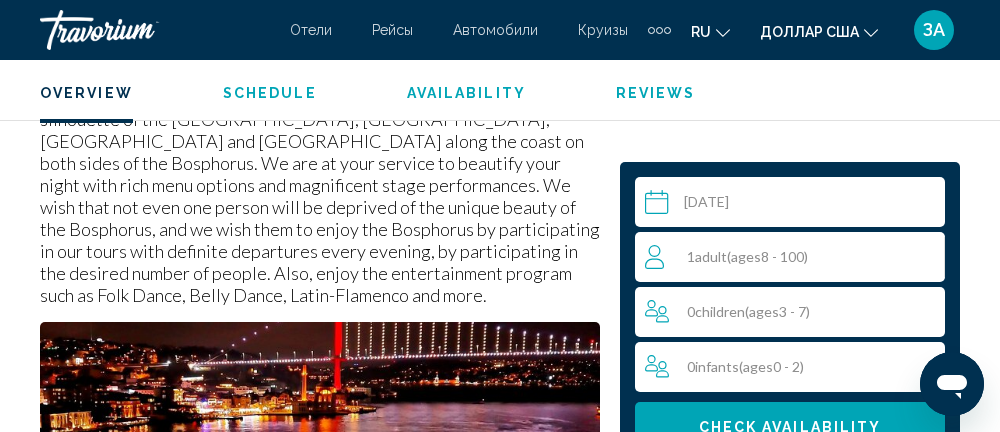 click on "1  Adult Adults  ( ages  8 - 100)" at bounding box center (794, 257) 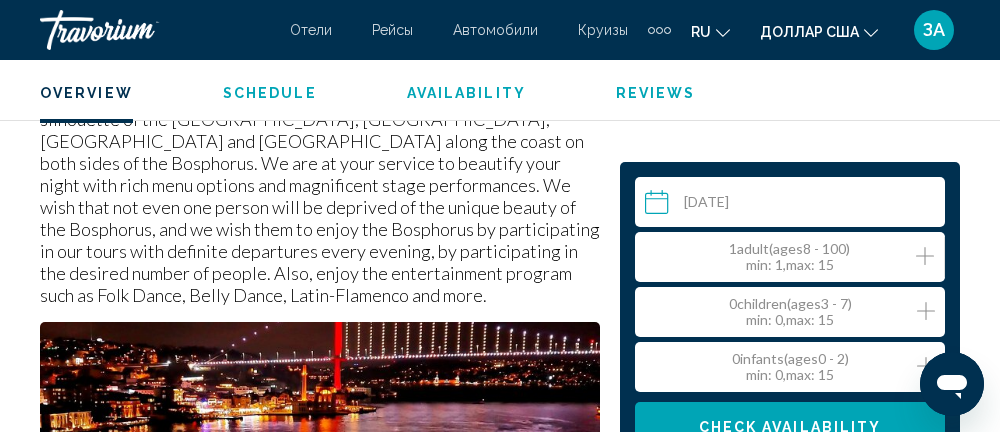 click 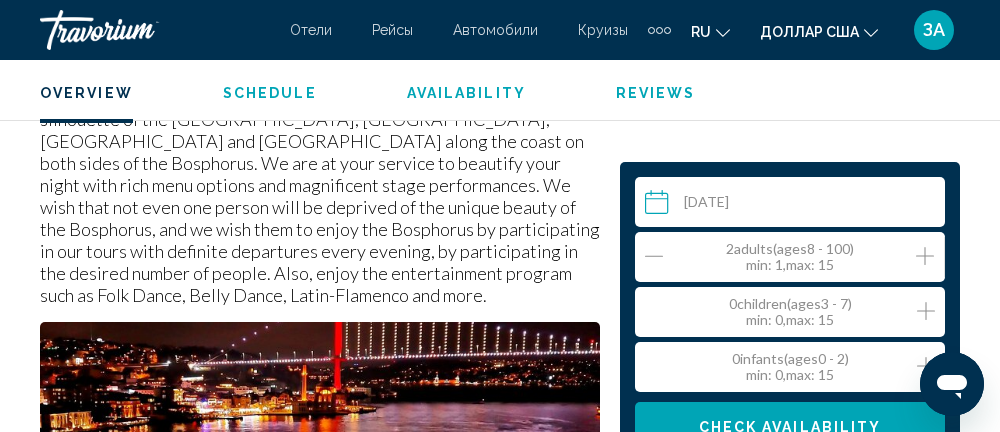 click 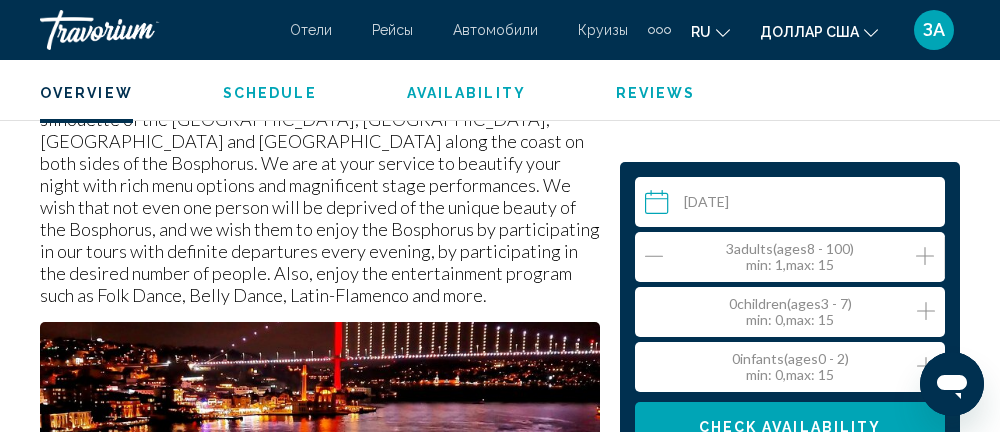 click 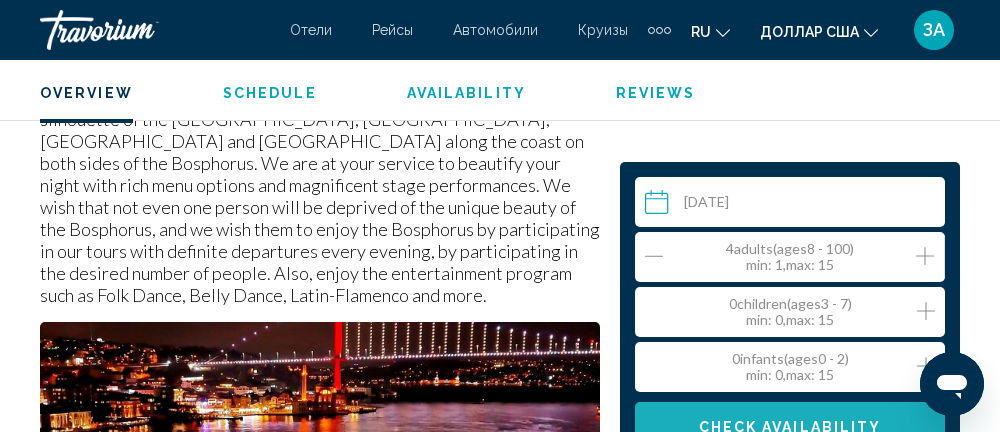 click on "Check Availability" at bounding box center (790, 428) 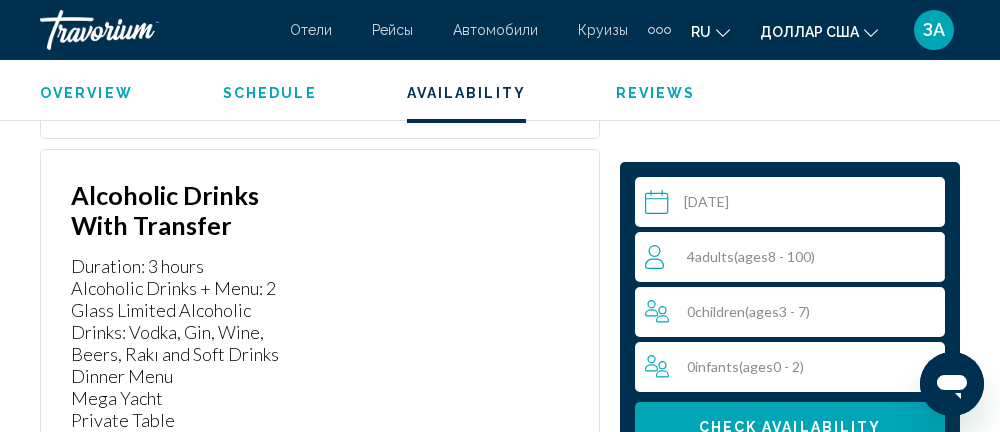 scroll, scrollTop: 5874, scrollLeft: 0, axis: vertical 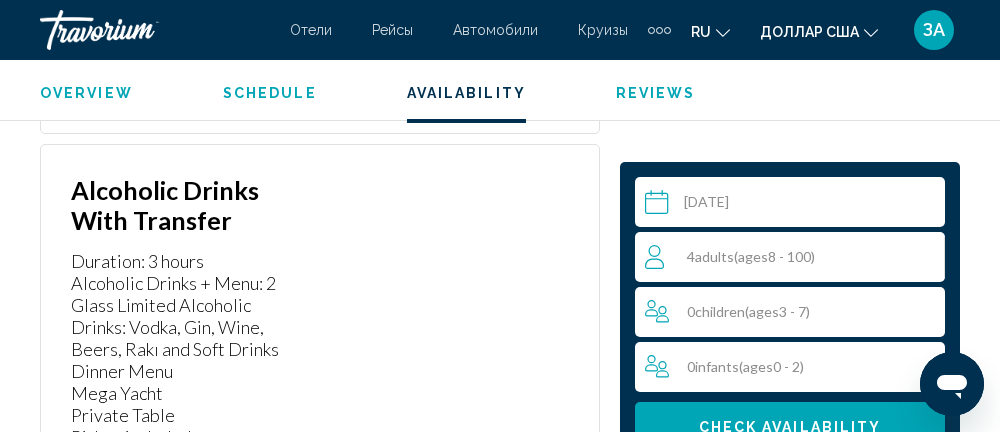 click on "20:30" at bounding box center (111, 779) 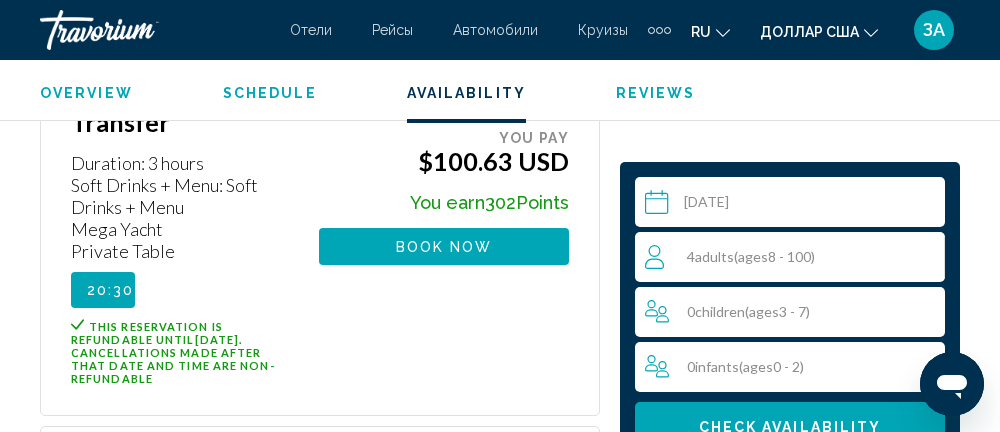 scroll, scrollTop: 6374, scrollLeft: 0, axis: vertical 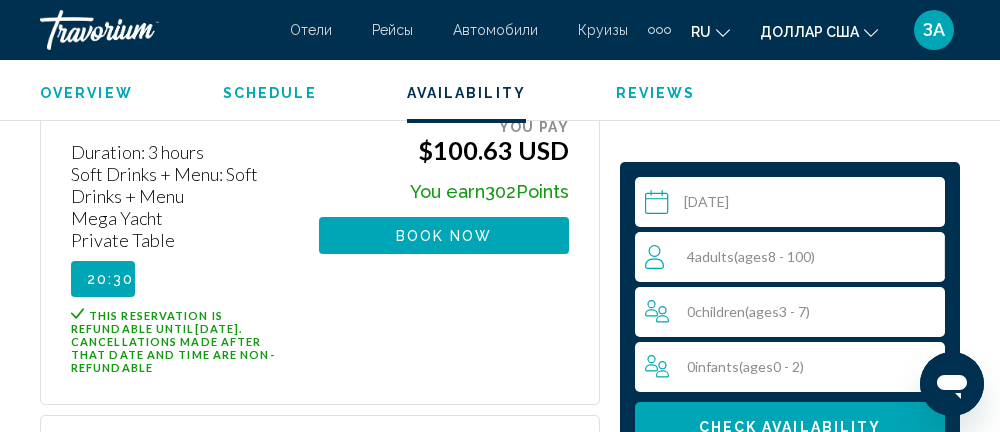 click on "20:30" at bounding box center (103, 703) 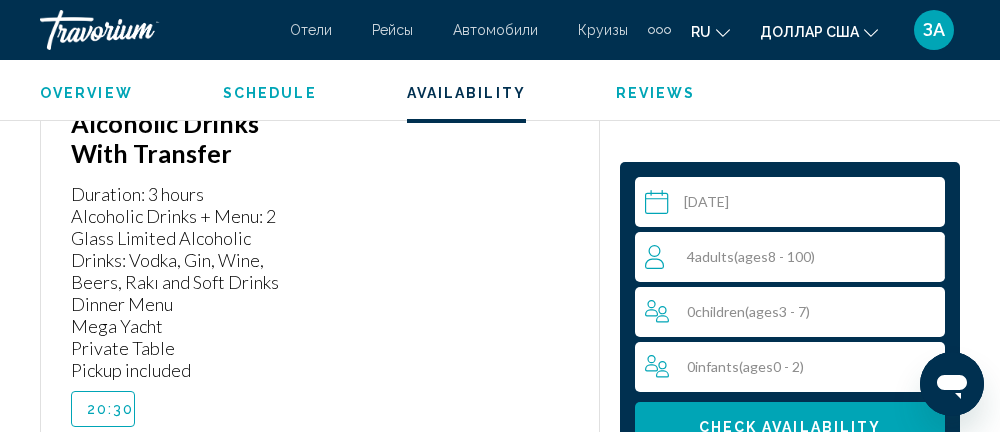 scroll, scrollTop: 5941, scrollLeft: 0, axis: vertical 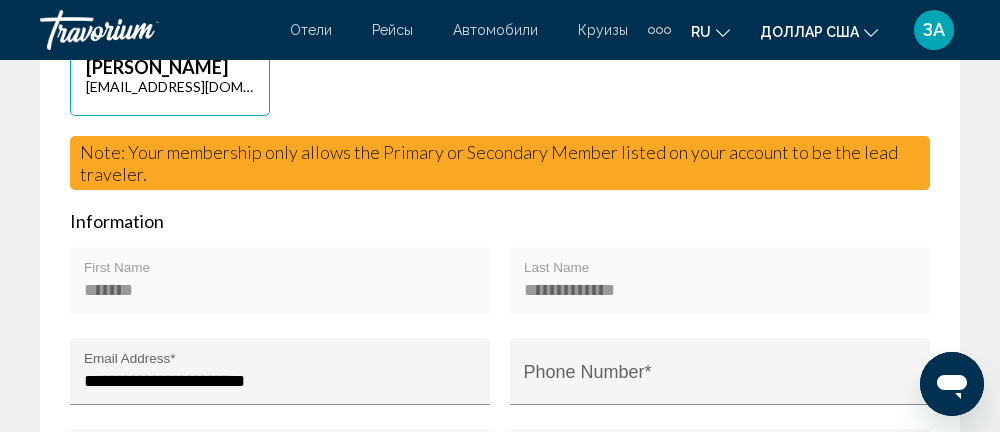 click on "Phone Number  *" at bounding box center [720, 381] 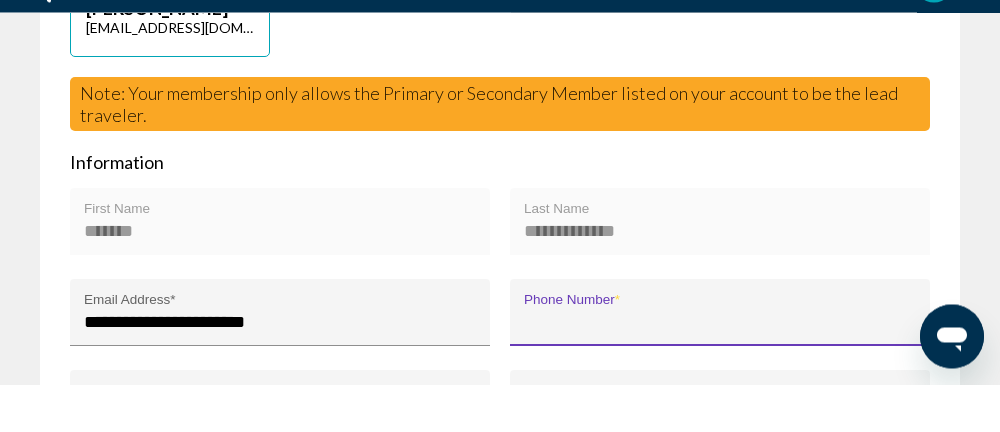 scroll, scrollTop: 1150, scrollLeft: 0, axis: vertical 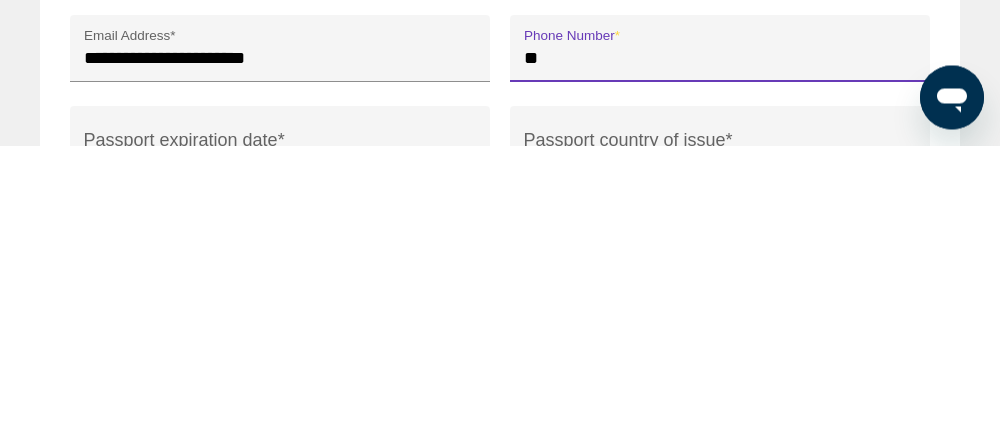 type on "*" 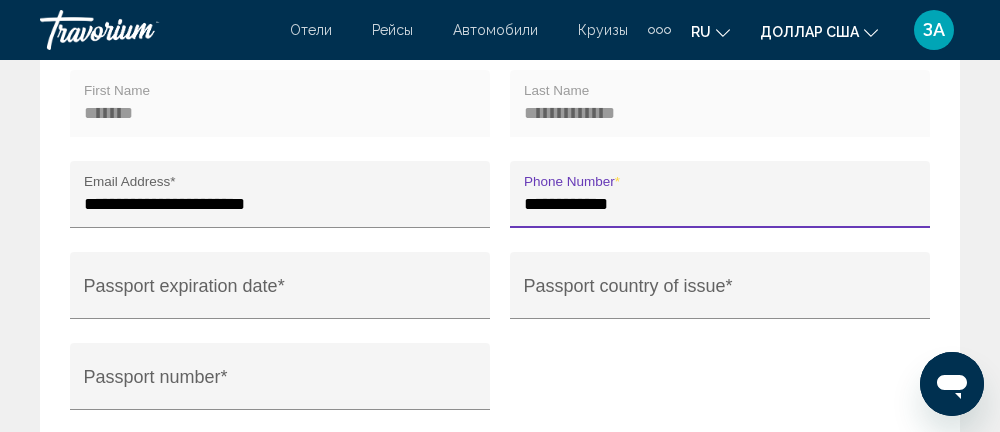 scroll, scrollTop: 1295, scrollLeft: 0, axis: vertical 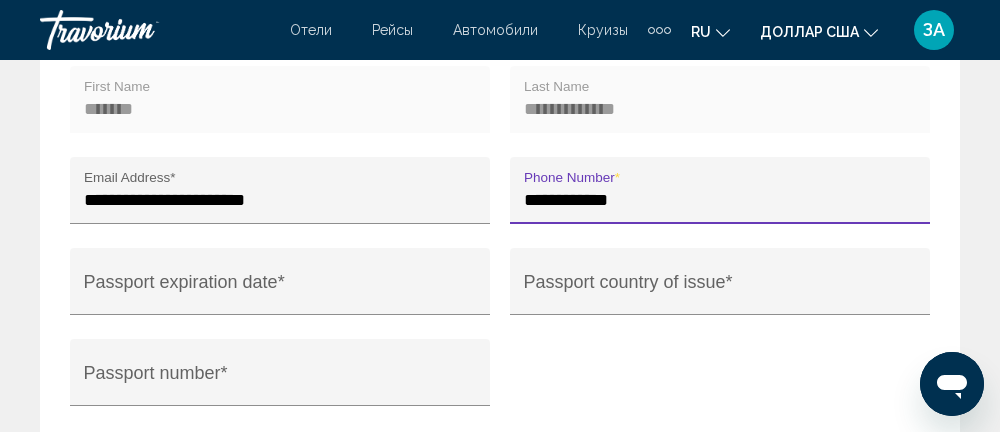 type on "**********" 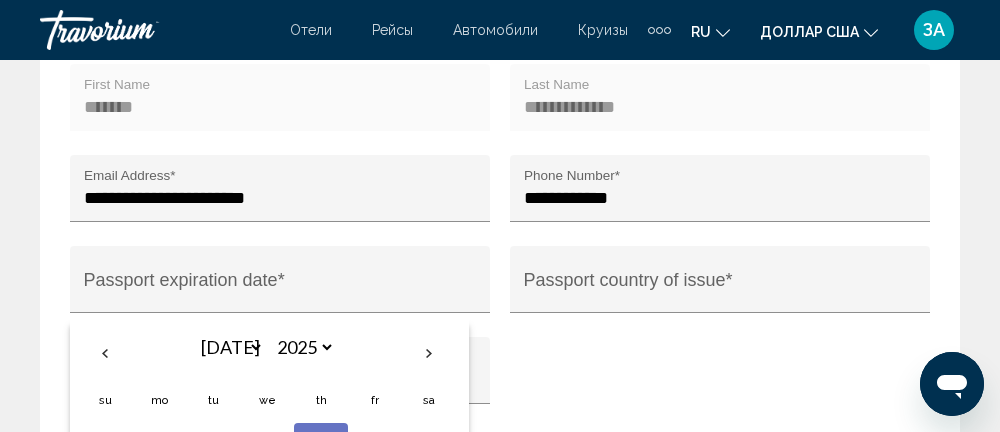 scroll, scrollTop: 1298, scrollLeft: 0, axis: vertical 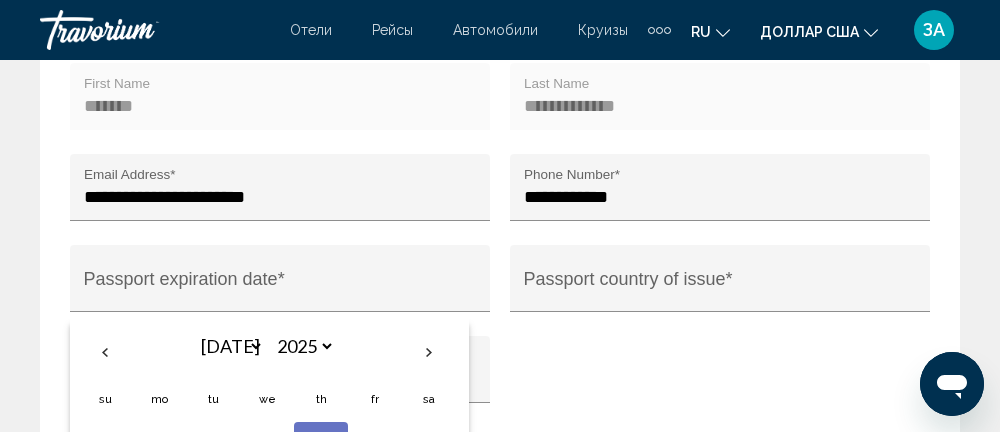 click on "3" at bounding box center [321, 442] 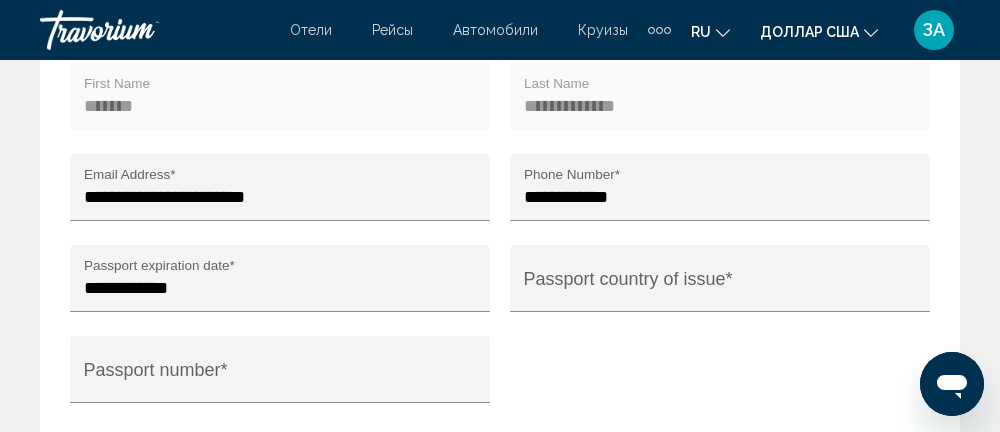 click on "**********" at bounding box center (284, 293) 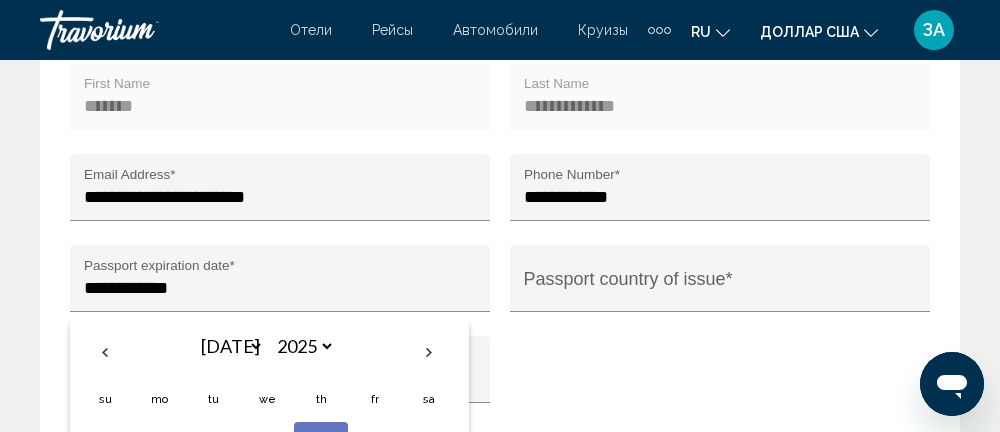 click at bounding box center [105, 353] 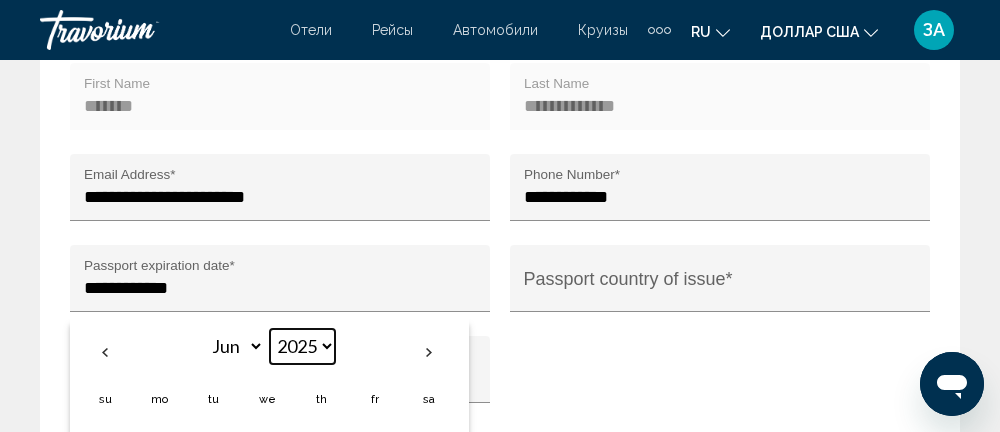 click on "**** **** **** **** **** **** **** **** **** **** **** **** **** **** **** **** **** **** **** **** **** **** **** **** **** **** **** **** **** **** **** **** **** **** **** **** **** **** **** **** **** **** **** **** **** **** **** **** **** **** **** **** **** **** **** **** **** **** **** **** **** **** **** **** **** **** **** **** **** **** **** **** **** **** **** **** **** **** **** **** **** **** **** **** **** **** **** **** **** **** **** **** **** **** **** **** **** **** **** **** **** **** **** **** **** **** **** **** **** **** **** **** **** **** **** **** **** **** **** **** **** **** **** **** **** **** **** **** **** **** **** **** **** **** **** **** **** **** **** **** **** **** **** **** **** ****" at bounding box center [302, 346] 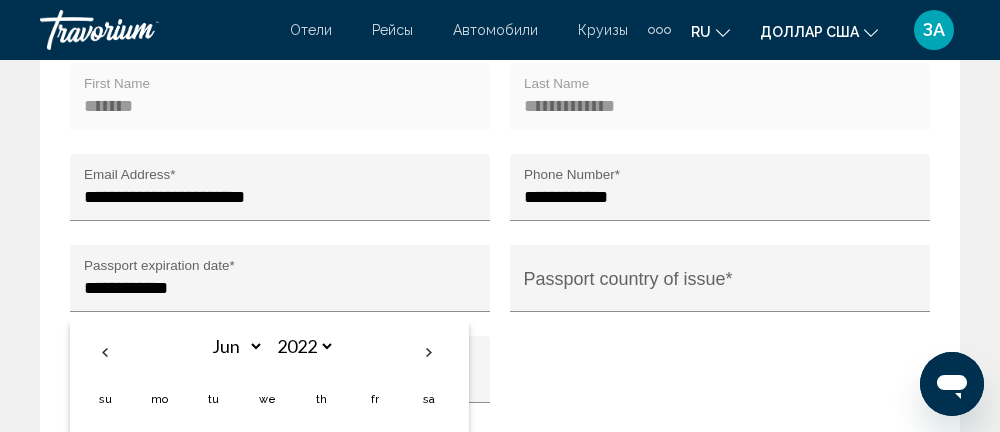 click at bounding box center [105, 353] 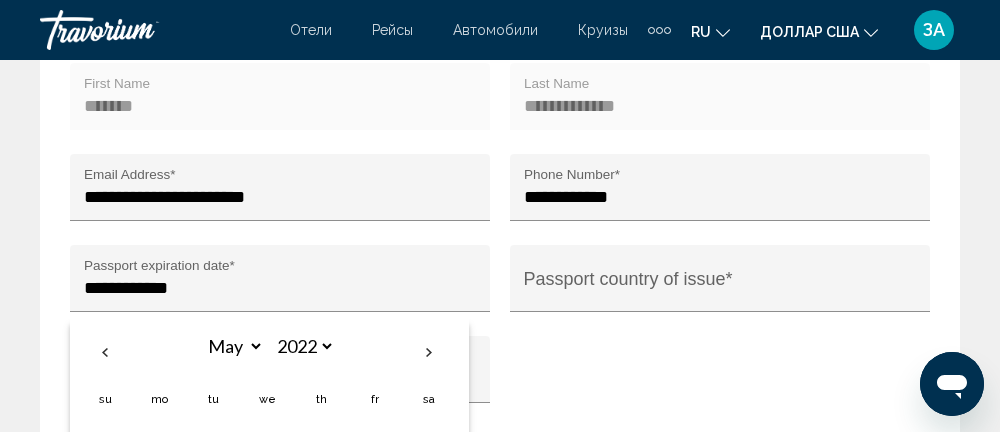click at bounding box center (105, 353) 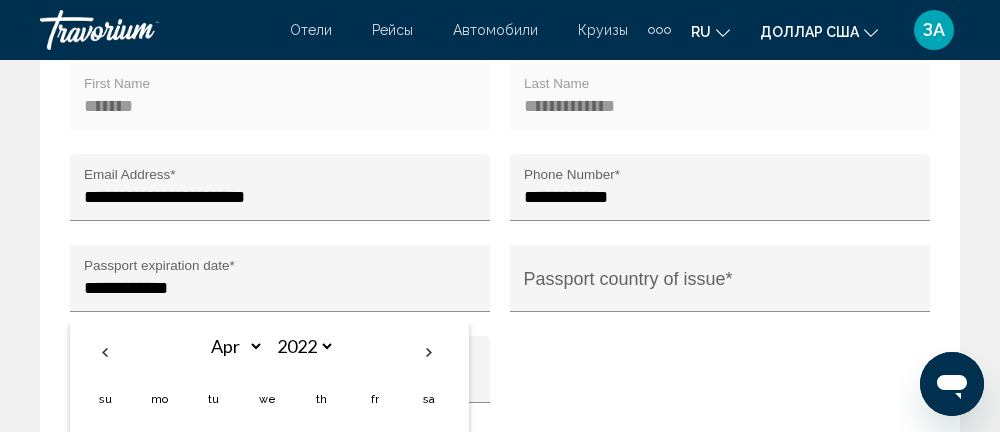 click at bounding box center [105, 353] 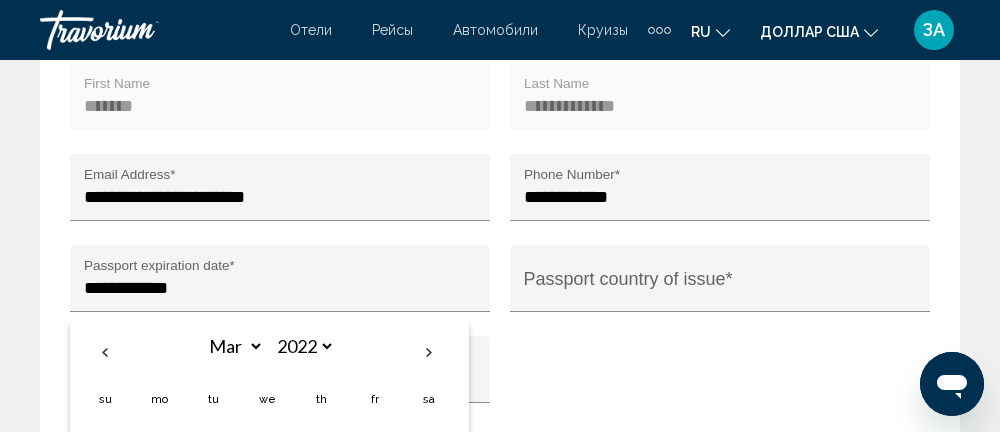 click at bounding box center [429, 353] 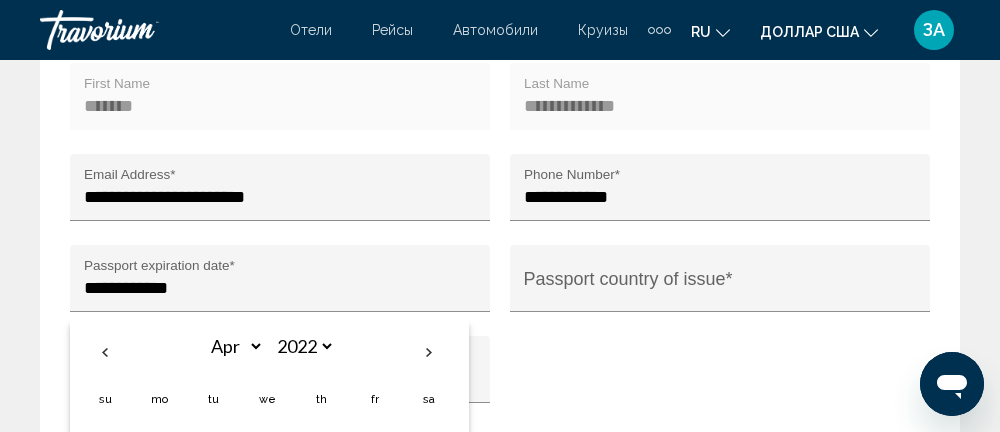 click at bounding box center (429, 353) 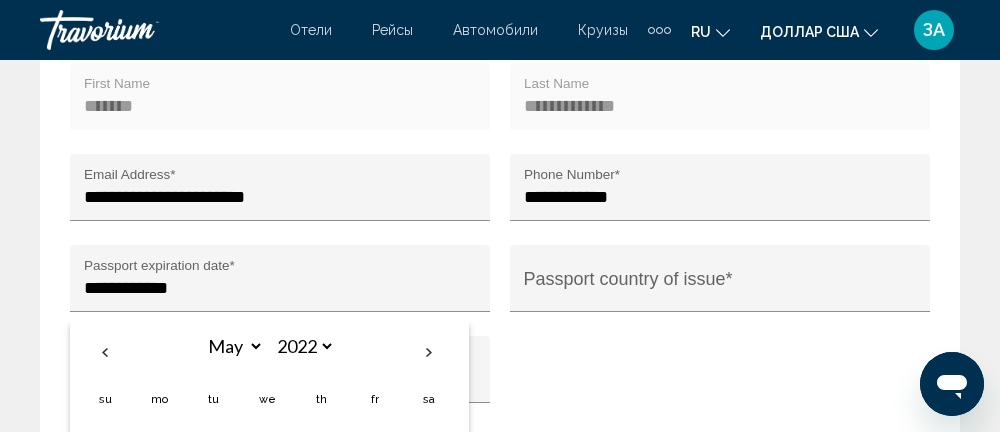 click at bounding box center [429, 353] 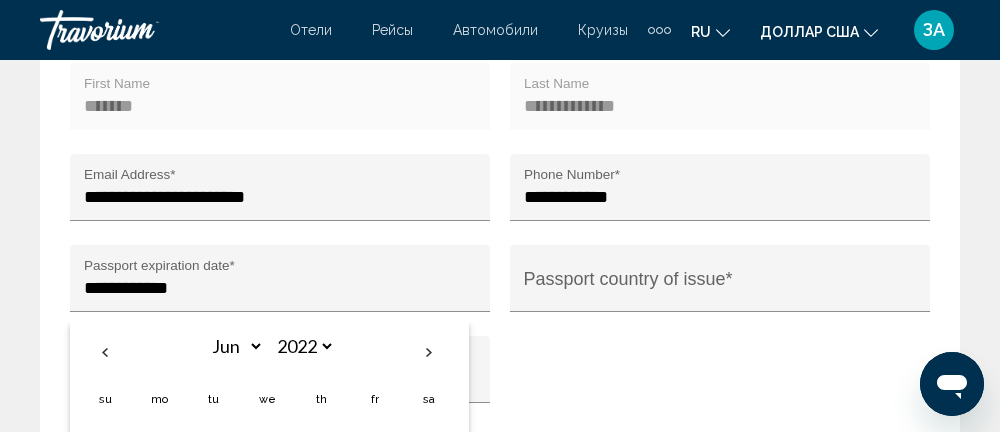click on "4" at bounding box center [429, 442] 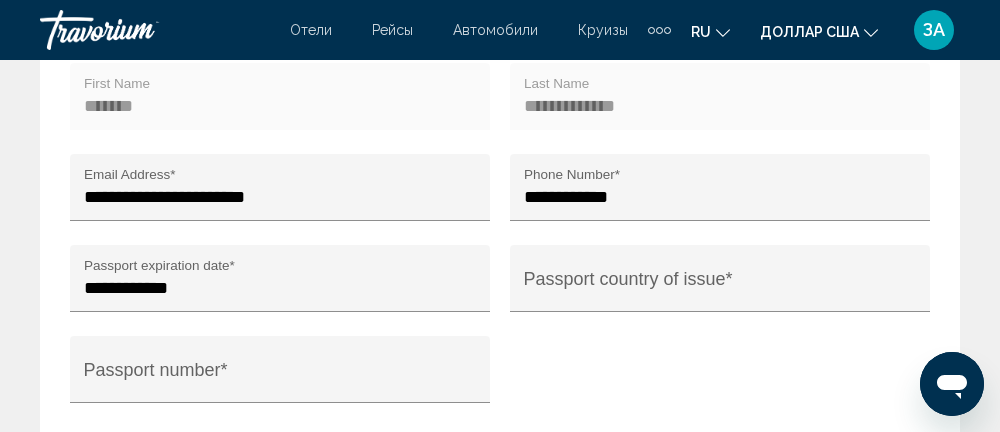 click on "Passport country of issue  *" at bounding box center (720, 288) 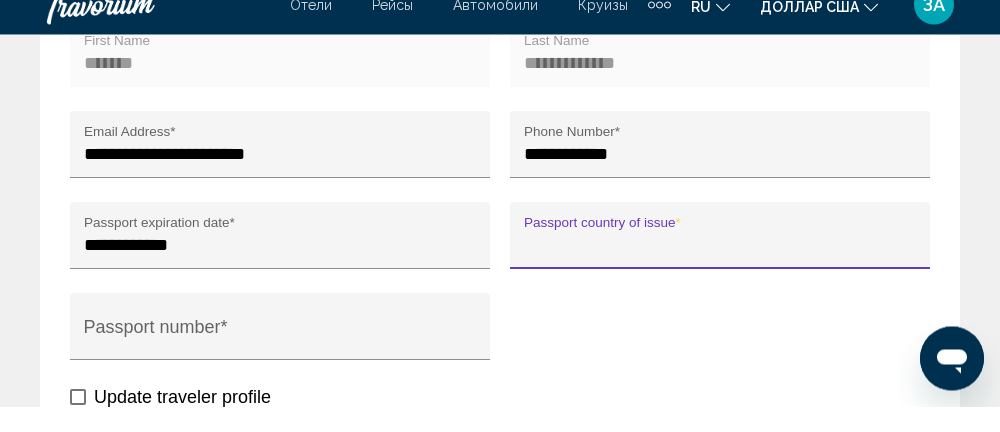 scroll, scrollTop: 1346, scrollLeft: 0, axis: vertical 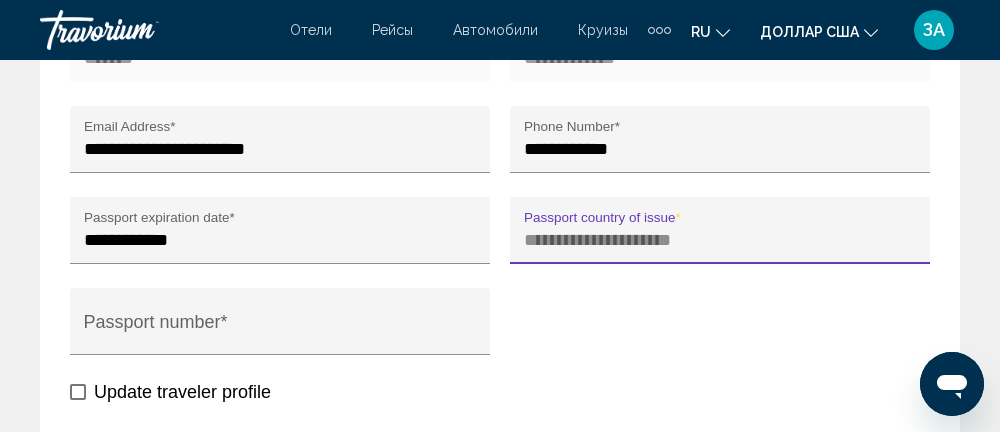click on "**********" at bounding box center [284, 245] 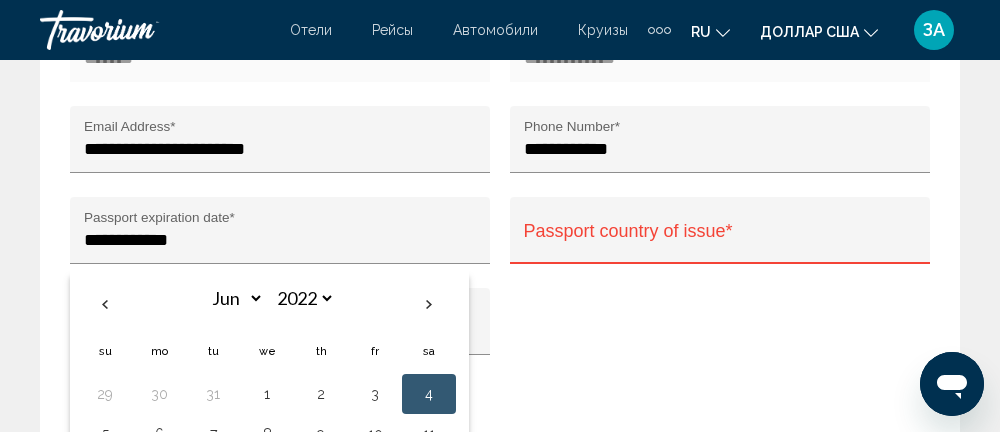 click at bounding box center [429, 305] 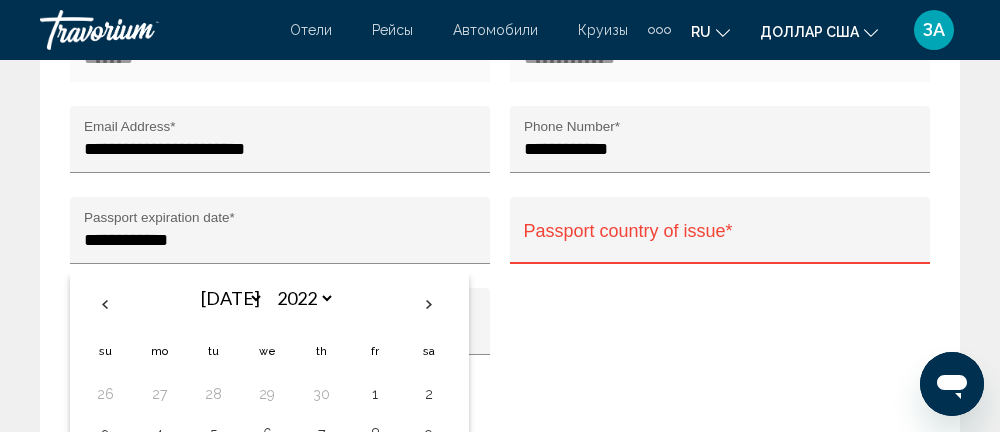click at bounding box center [429, 305] 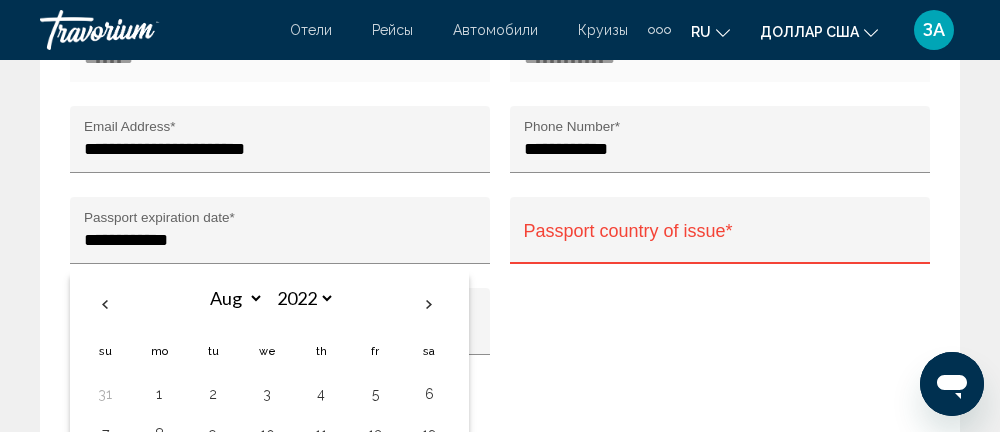 click at bounding box center [429, 305] 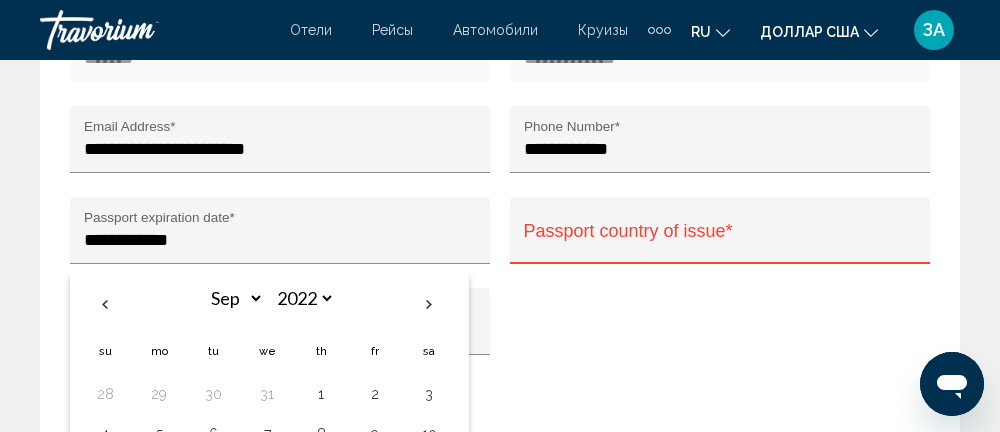 click at bounding box center [105, 305] 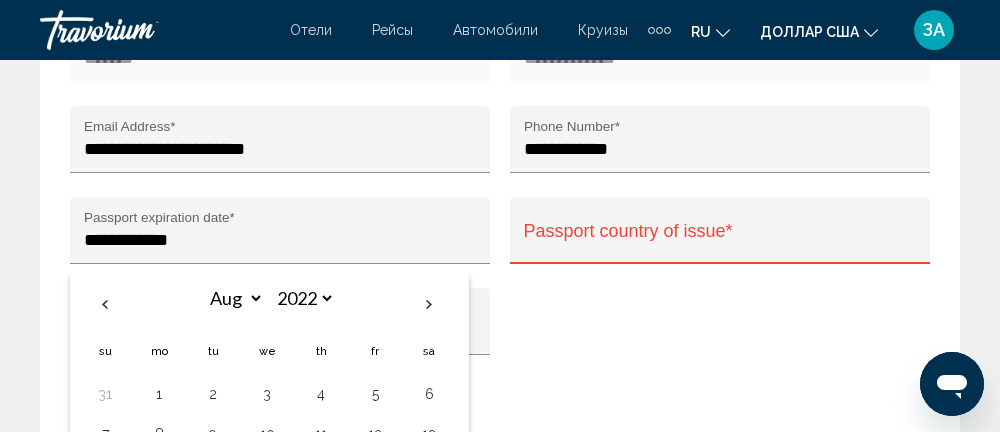 click at bounding box center (105, 305) 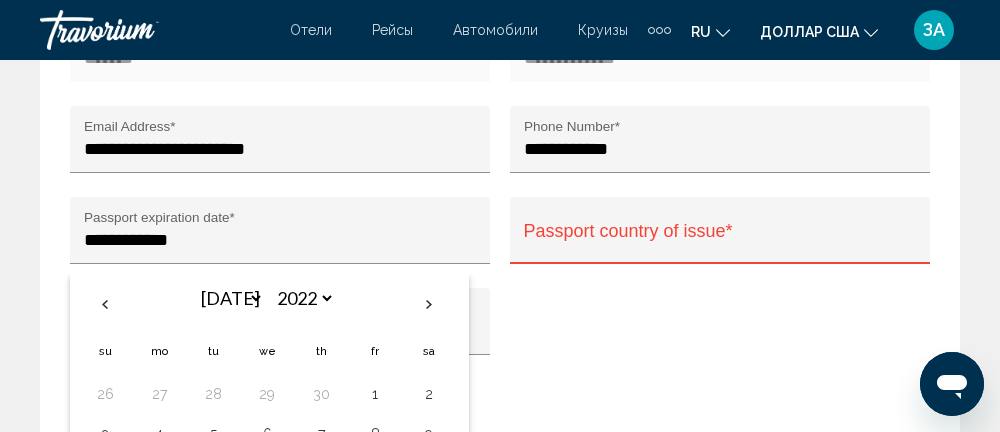 click at bounding box center [105, 305] 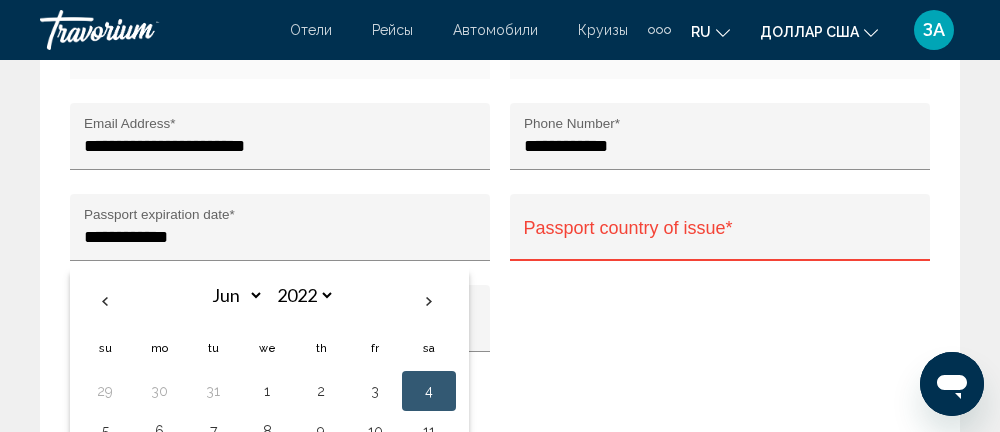 scroll, scrollTop: 1352, scrollLeft: 0, axis: vertical 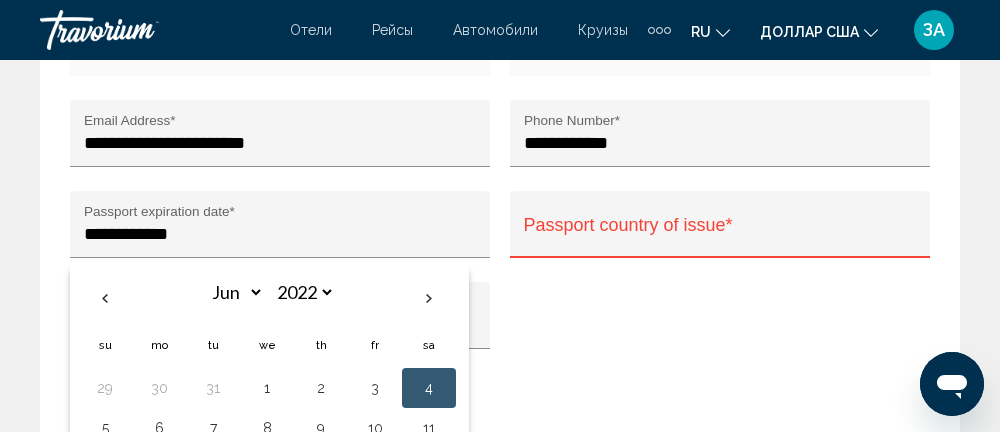click on "3" at bounding box center (375, 388) 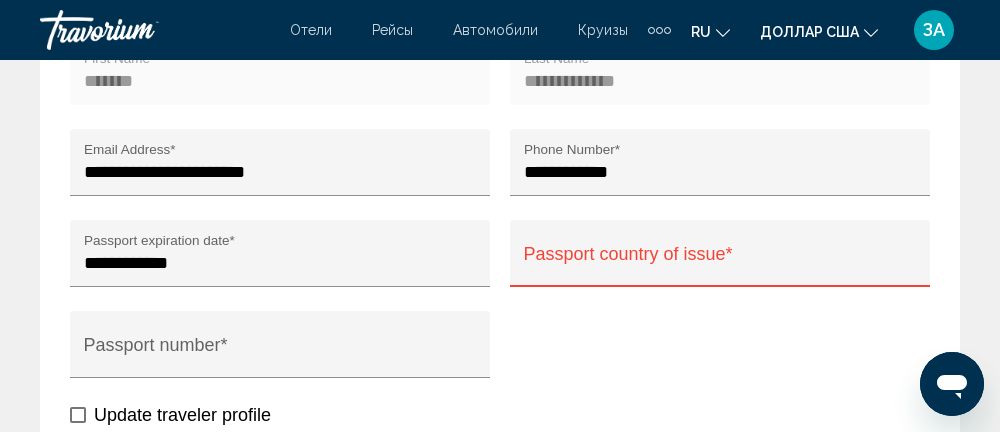 scroll, scrollTop: 1321, scrollLeft: 0, axis: vertical 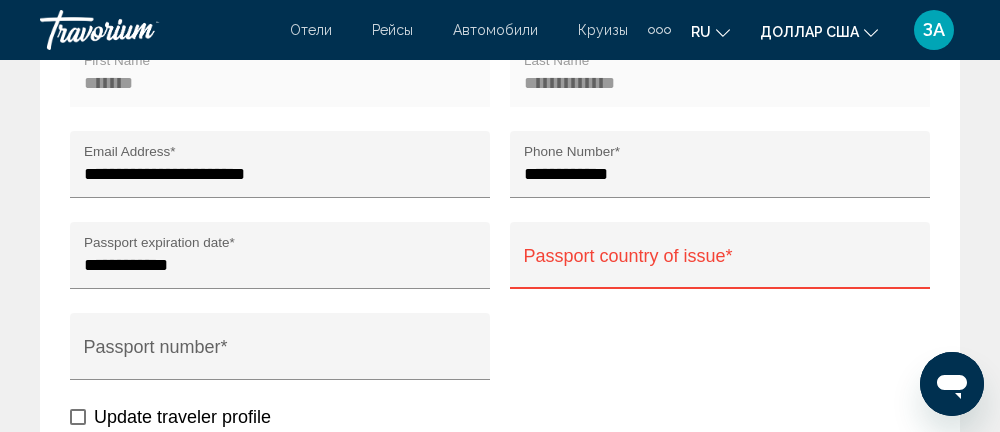 click on "**********" at bounding box center [284, 270] 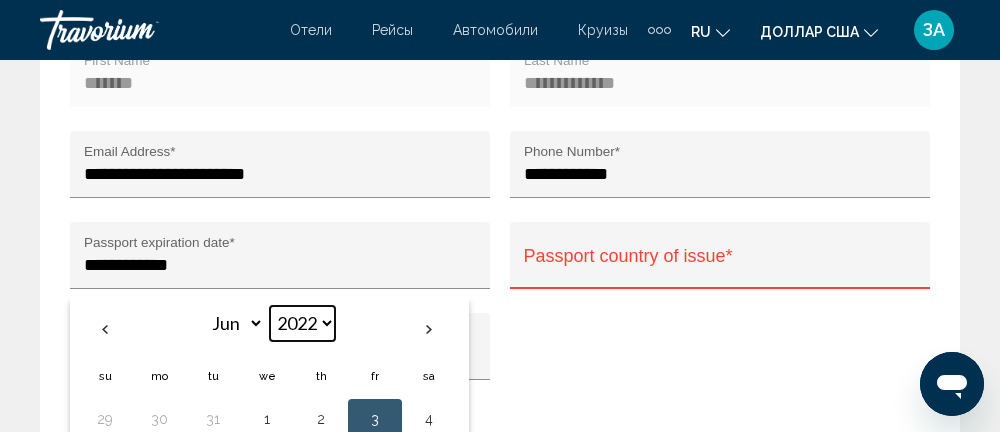 click on "**** **** **** **** **** **** **** **** **** **** **** **** **** **** **** **** **** **** **** **** **** **** **** **** **** **** **** **** **** **** **** **** **** **** **** **** **** **** **** **** **** **** **** **** **** **** **** **** **** **** **** **** **** **** **** **** **** **** **** **** **** **** **** **** **** **** **** **** **** **** **** **** **** **** **** **** **** **** **** **** **** **** **** **** **** **** **** **** **** **** **** **** **** **** **** **** **** **** **** **** **** **** **** **** **** **** **** **** **** **** **** **** **** **** **** **** **** **** **** **** **** **** **** **** **** **** **** **** **** **** **** **** **** **** **** **** **** **** **** **** **** **** **** **** **** ****" at bounding box center [302, 323] 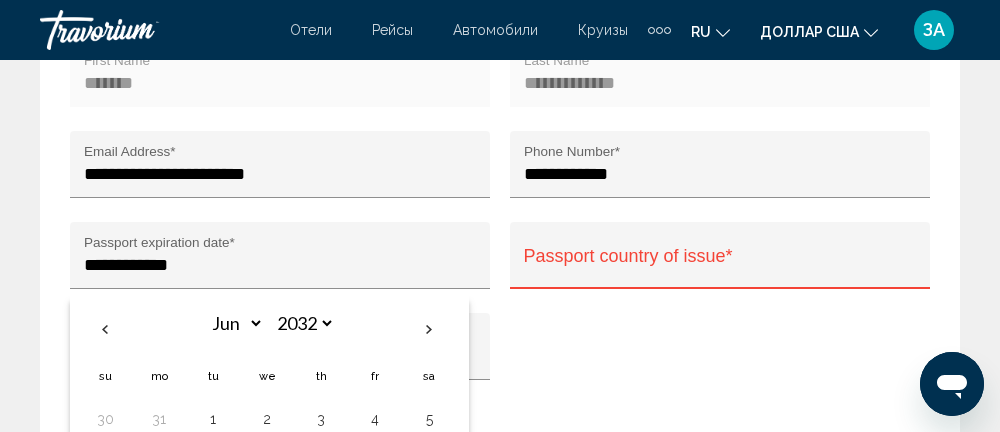 click on "**********" at bounding box center (284, 270) 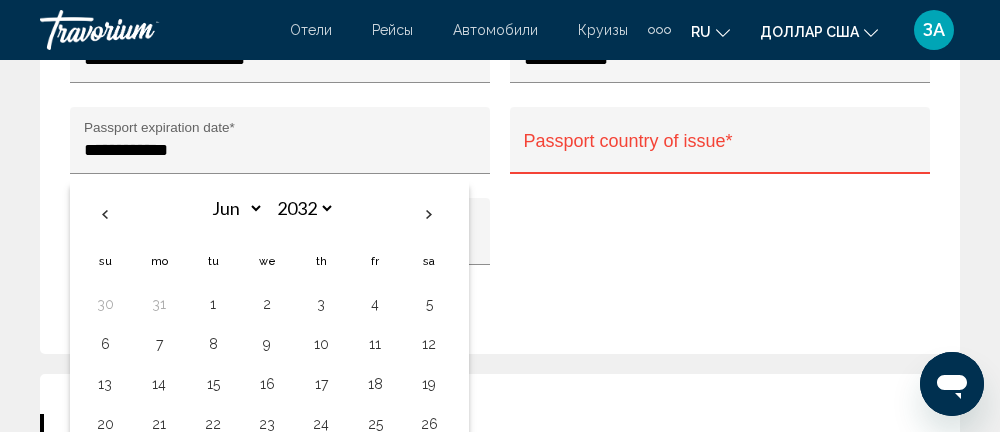 scroll, scrollTop: 1435, scrollLeft: 0, axis: vertical 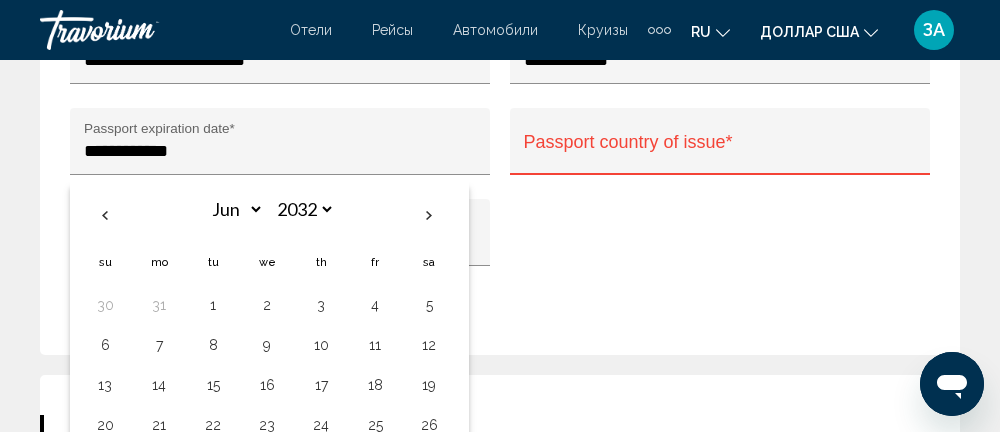click on "3" at bounding box center [321, 305] 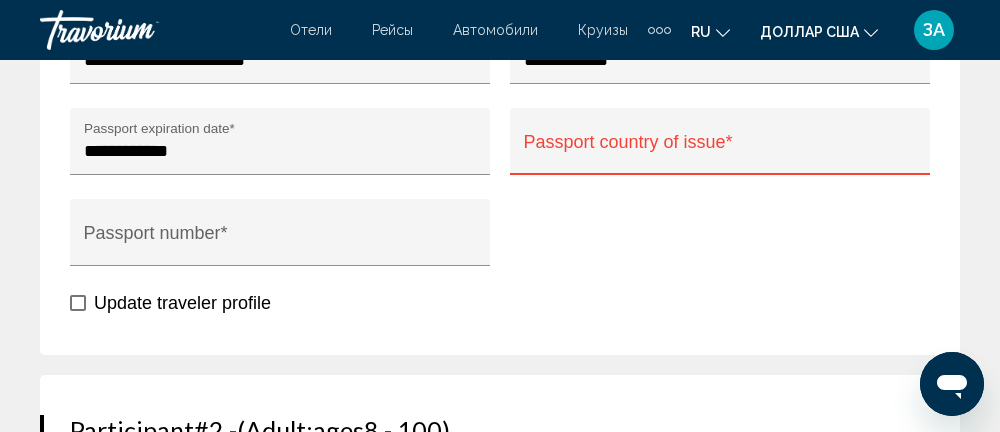 click on "Passport number  *" at bounding box center (280, 242) 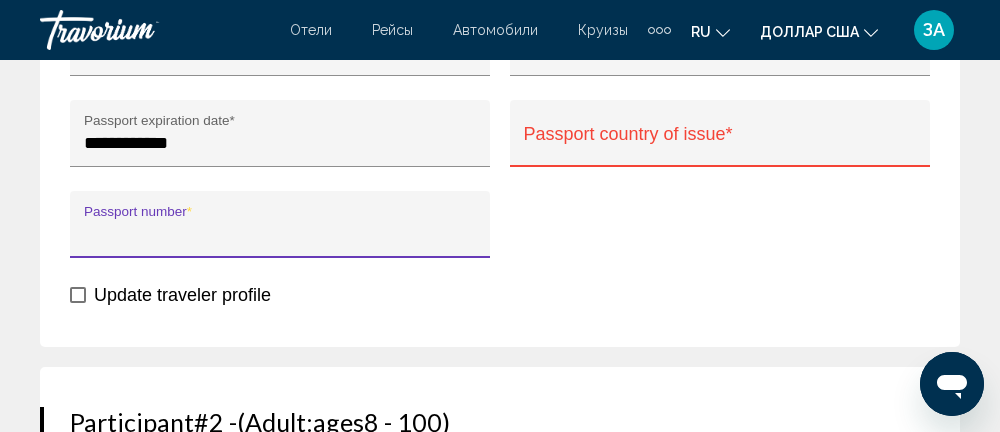 scroll, scrollTop: 1493, scrollLeft: 0, axis: vertical 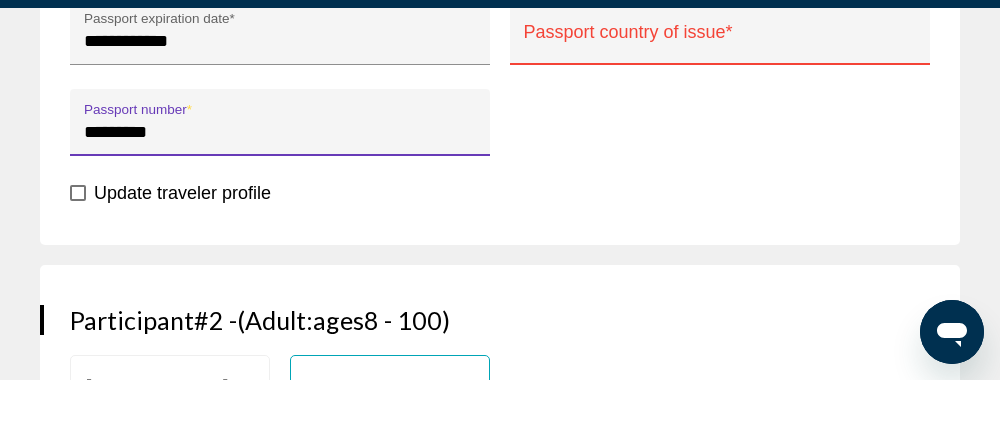 type on "*********" 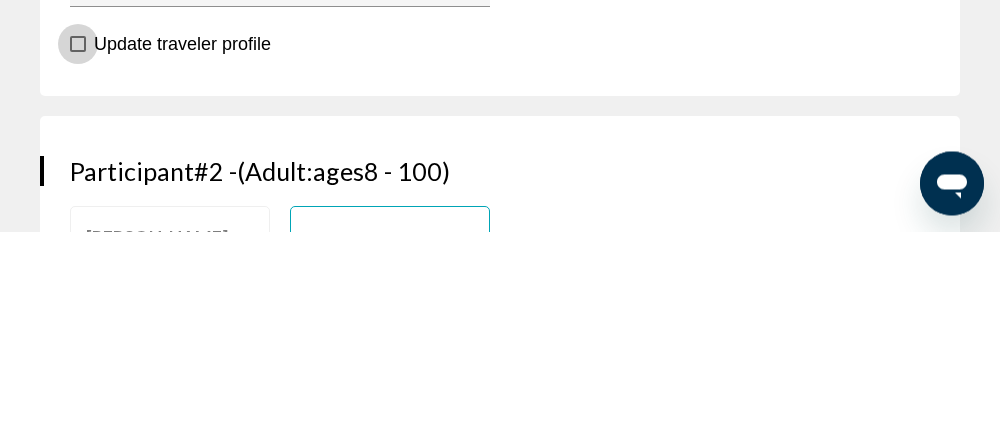 type on "**********" 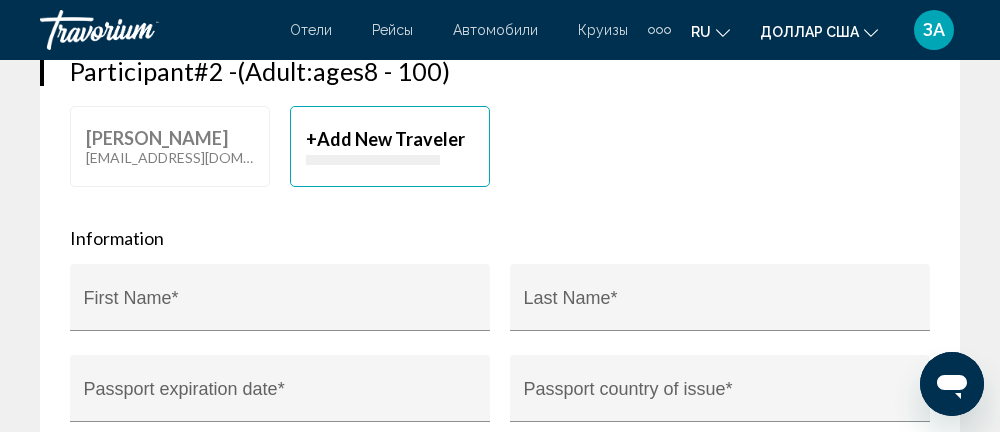 scroll, scrollTop: 1794, scrollLeft: 0, axis: vertical 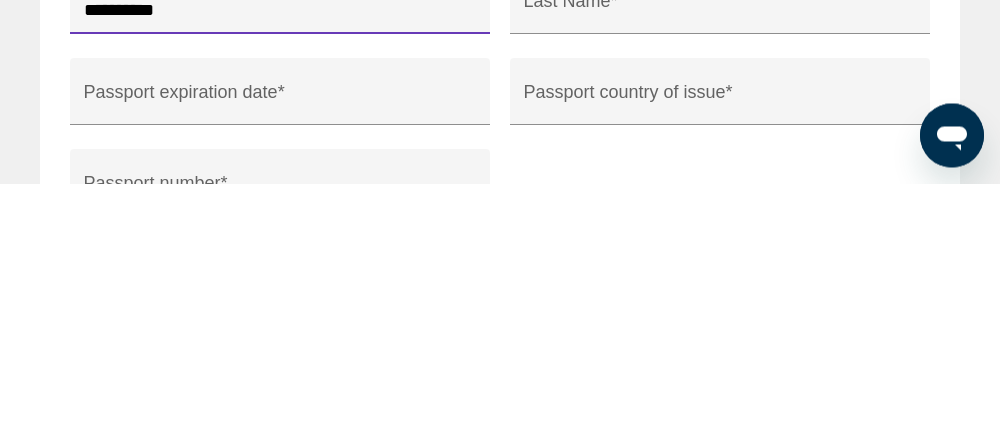 type on "**********" 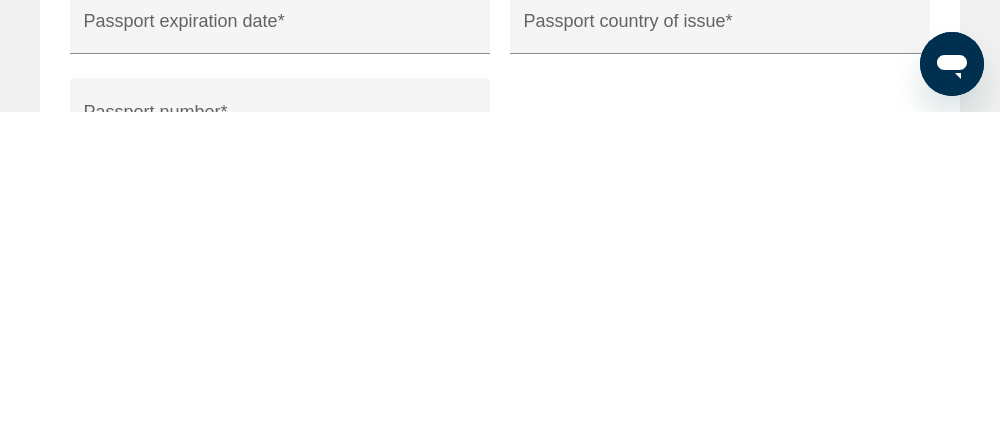 scroll, scrollTop: 1843, scrollLeft: 0, axis: vertical 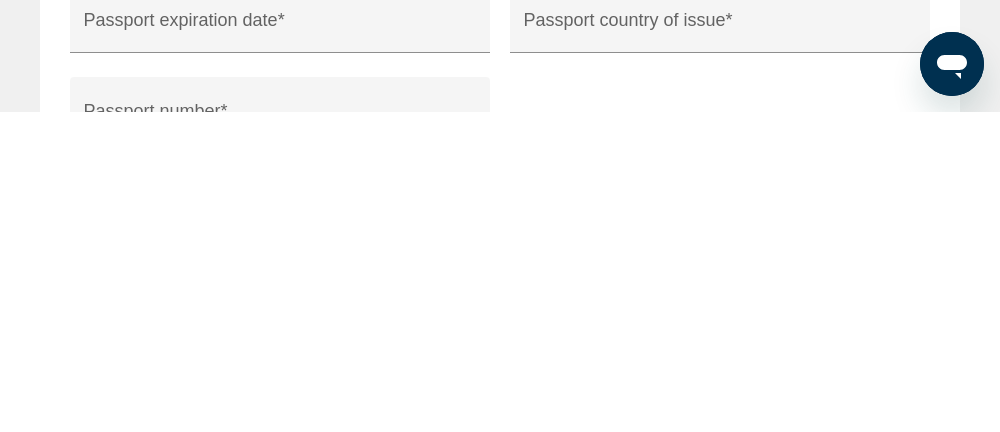 type on "******" 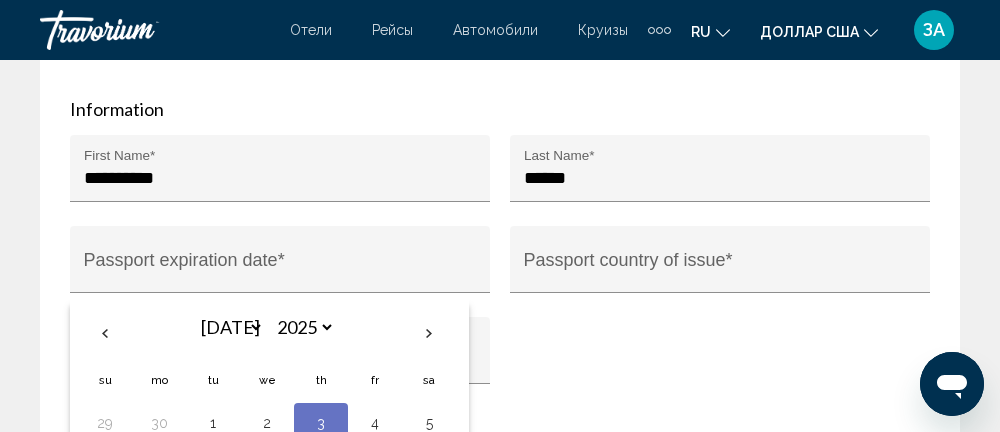 scroll, scrollTop: 1927, scrollLeft: 0, axis: vertical 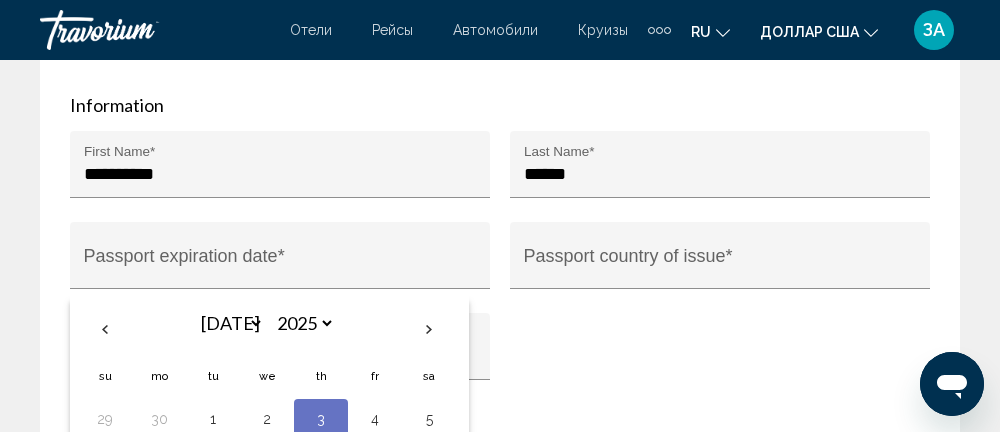 click at bounding box center (105, 330) 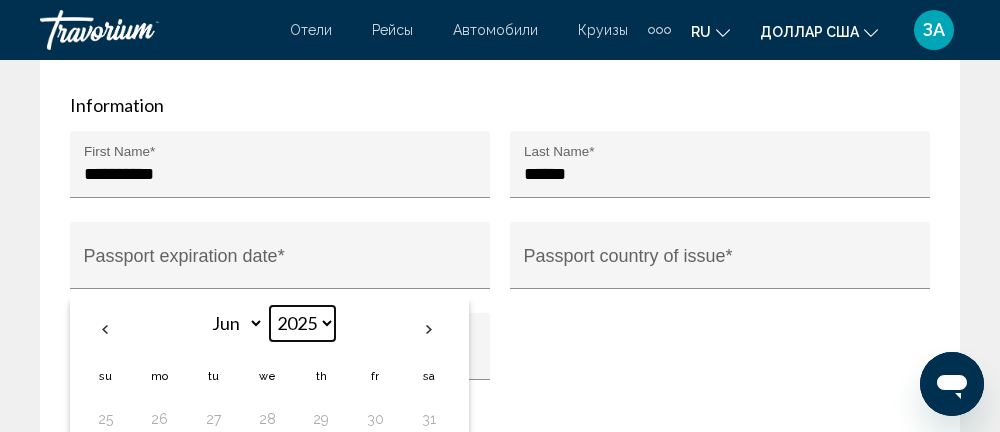 click on "**** **** **** **** **** **** **** **** **** **** **** **** **** **** **** **** **** **** **** **** **** **** **** **** **** **** **** **** **** **** **** **** **** **** **** **** **** **** **** **** **** **** **** **** **** **** **** **** **** **** **** **** **** **** **** **** **** **** **** **** **** **** **** **** **** **** **** **** **** **** **** **** **** **** **** **** **** **** **** **** **** **** **** **** **** **** **** **** **** **** **** **** **** **** **** **** **** **** **** **** **** **** **** **** **** **** **** **** **** **** **** **** **** **** **** **** **** **** **** **** **** **** **** **** **** **** **** **** **** **** **** **** **** **** **** **** **** **** **** **** **** **** **** **** **** ****" at bounding box center [302, 323] 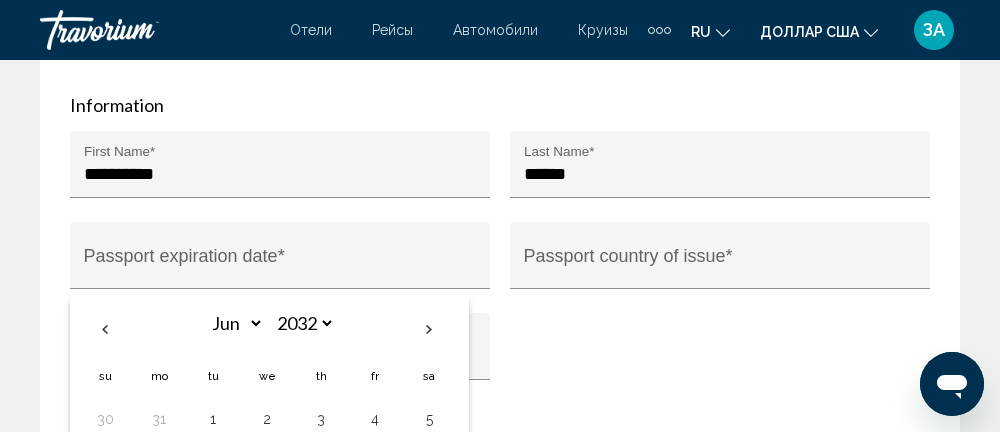 click on "10" at bounding box center (321, 459) 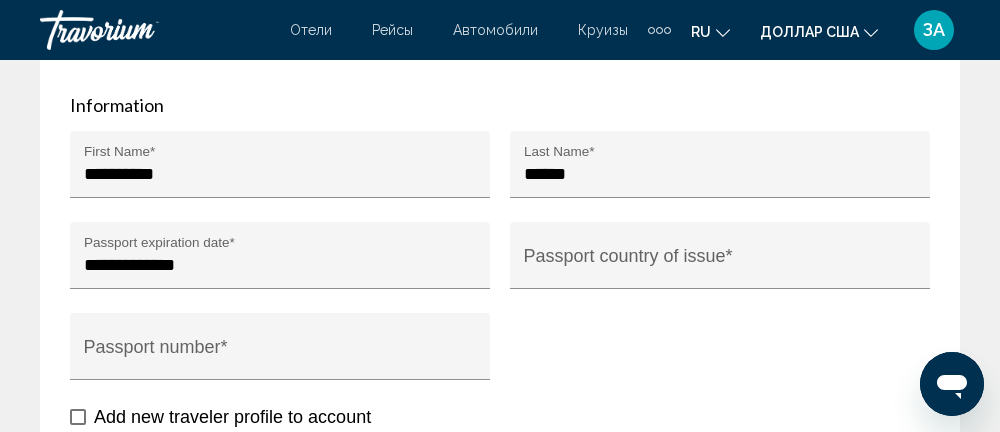 click on "Passport country of issue  *" at bounding box center [720, 265] 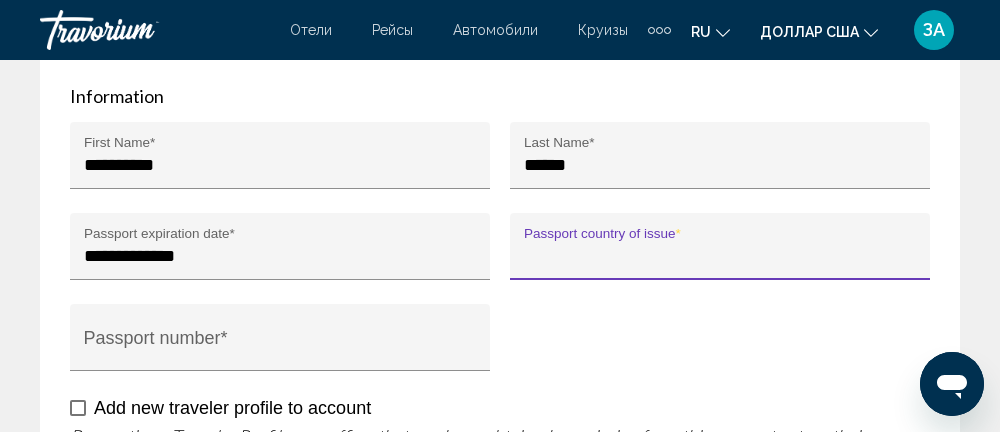 scroll, scrollTop: 1995, scrollLeft: 0, axis: vertical 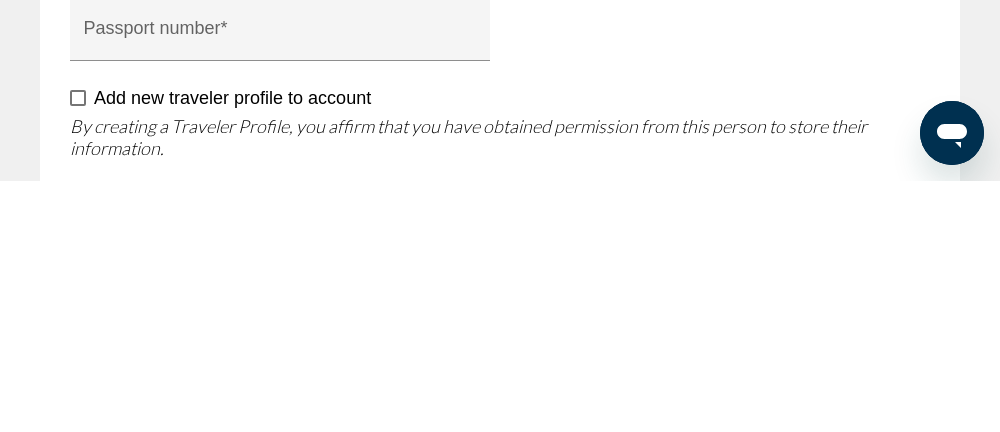 type on "**********" 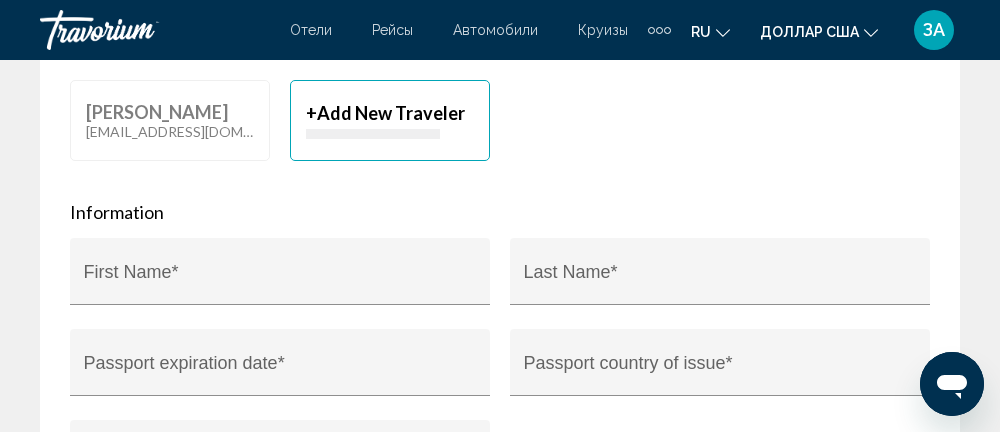 scroll, scrollTop: 2493, scrollLeft: 0, axis: vertical 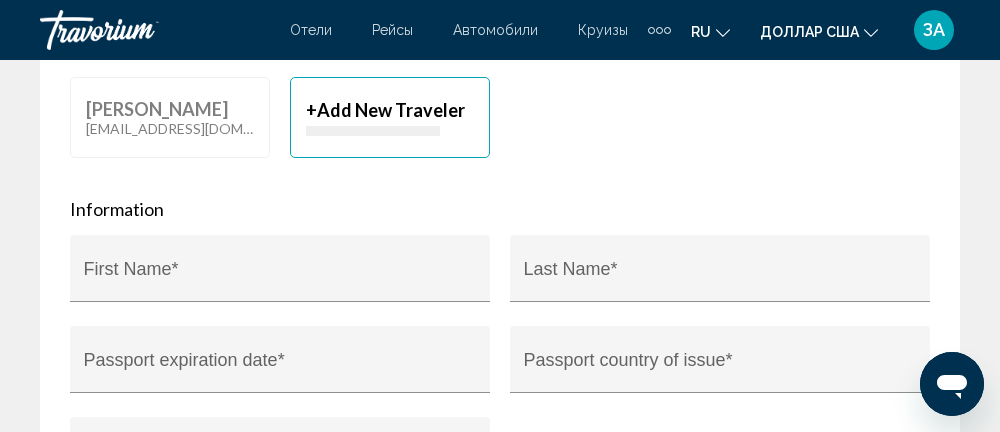 type on "*********" 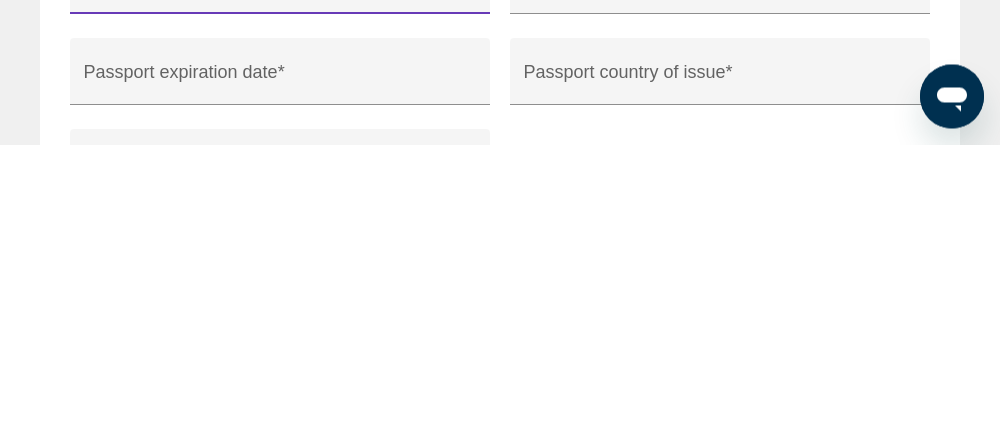 click on "* First Name  *" at bounding box center [280, 275] 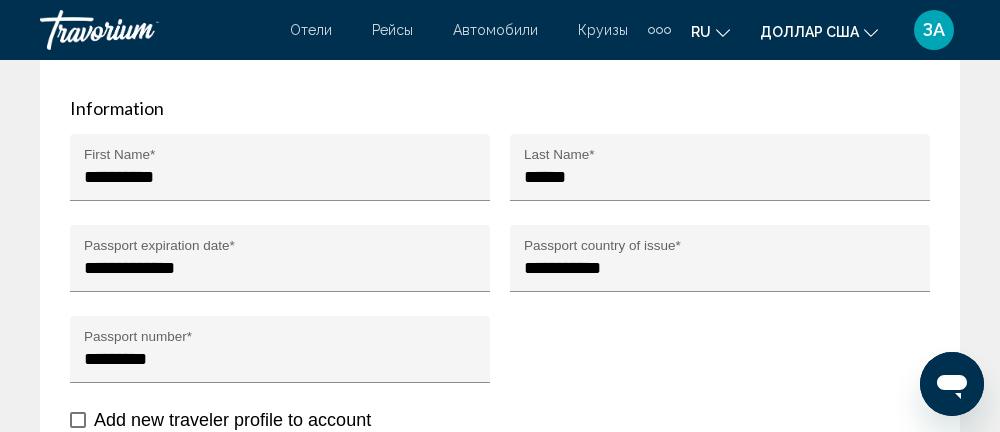 scroll, scrollTop: 1924, scrollLeft: 0, axis: vertical 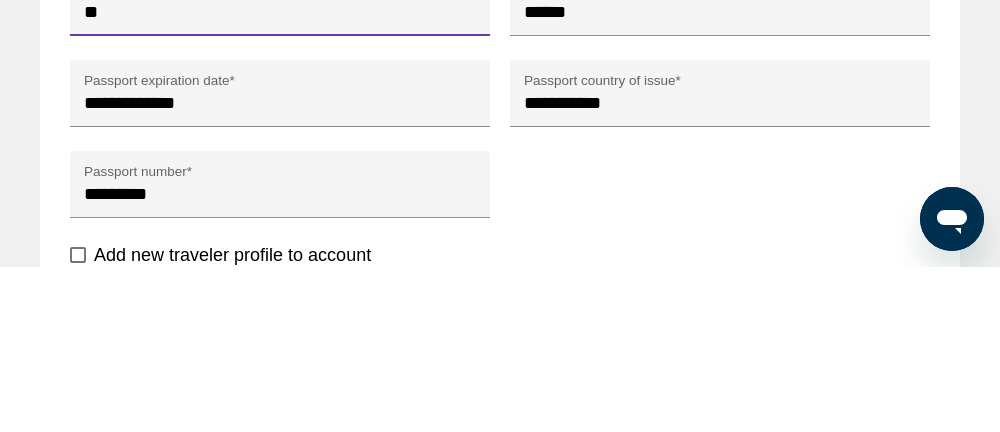 type on "*" 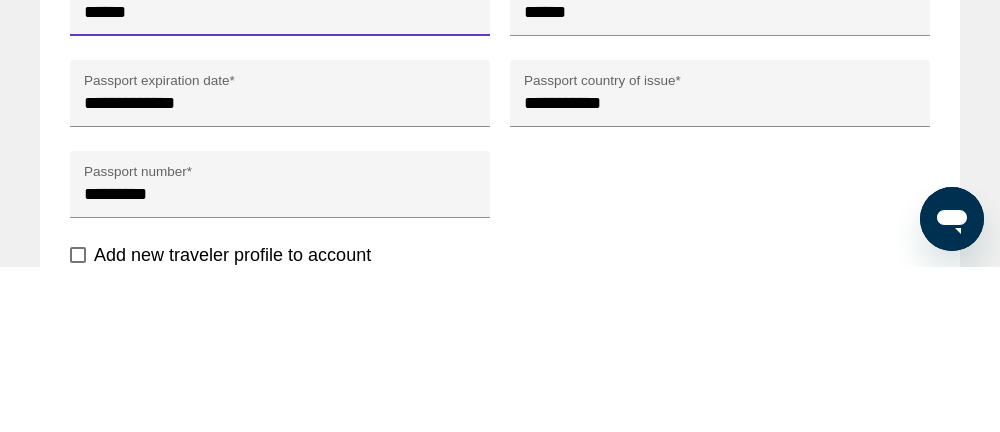 type on "******" 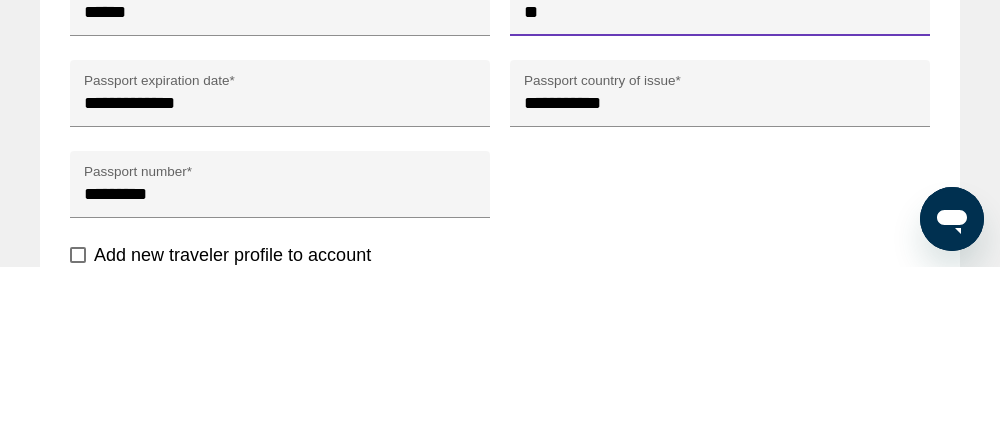 type on "*" 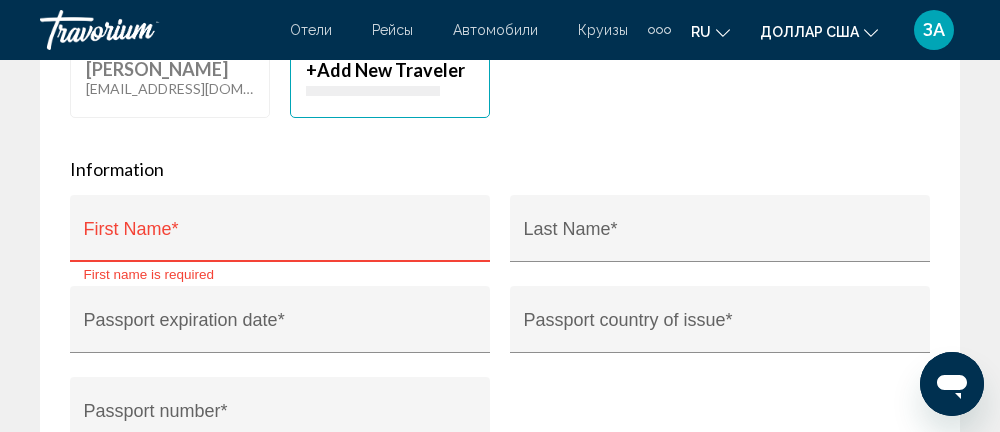 scroll, scrollTop: 2534, scrollLeft: 0, axis: vertical 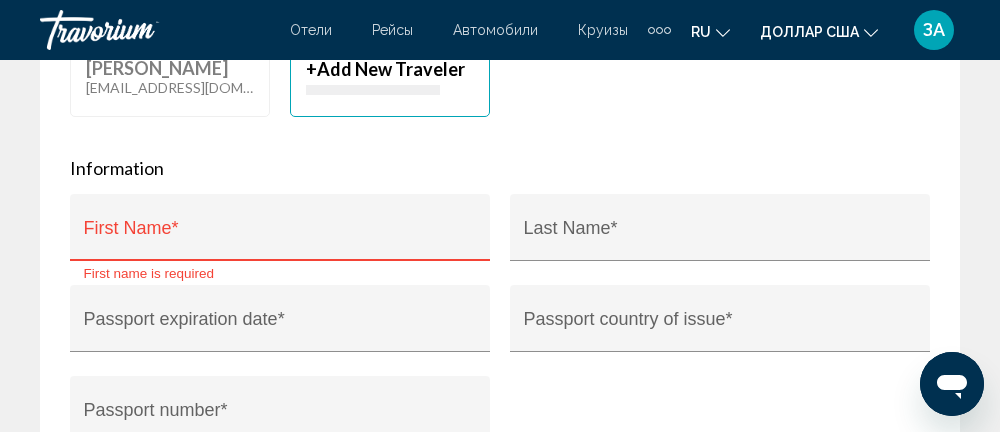 type on "**********" 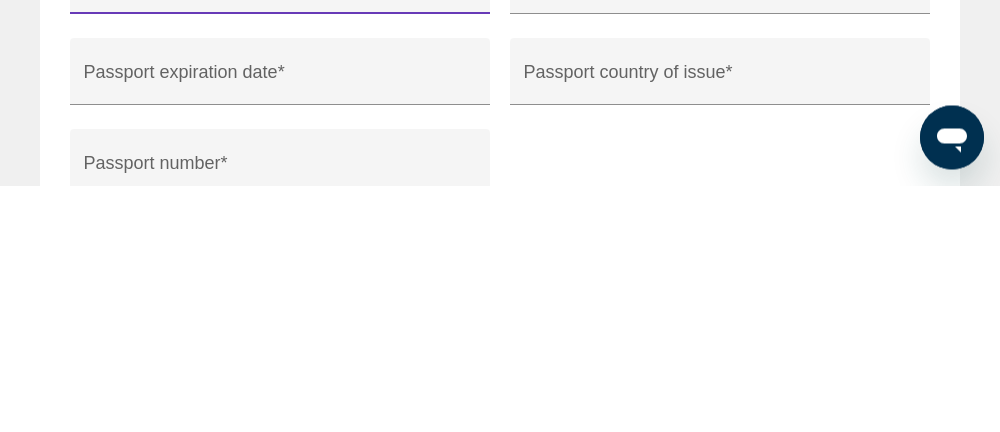 type on "******" 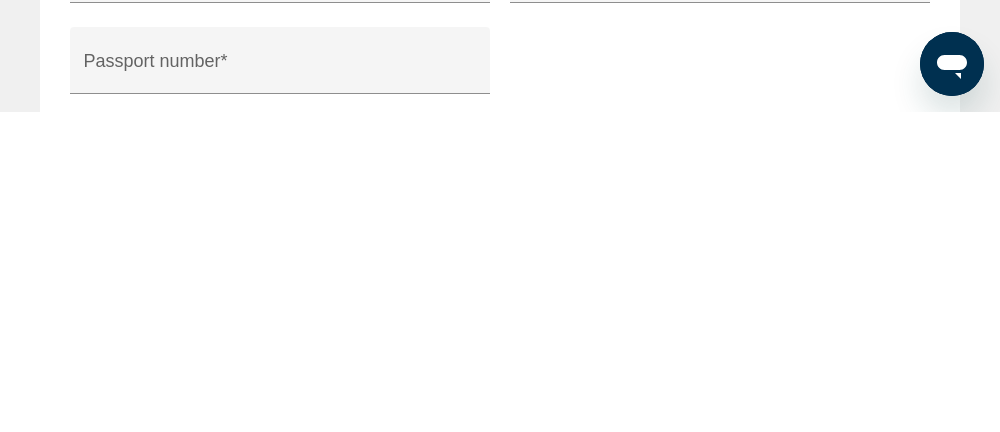 scroll, scrollTop: 2568, scrollLeft: 0, axis: vertical 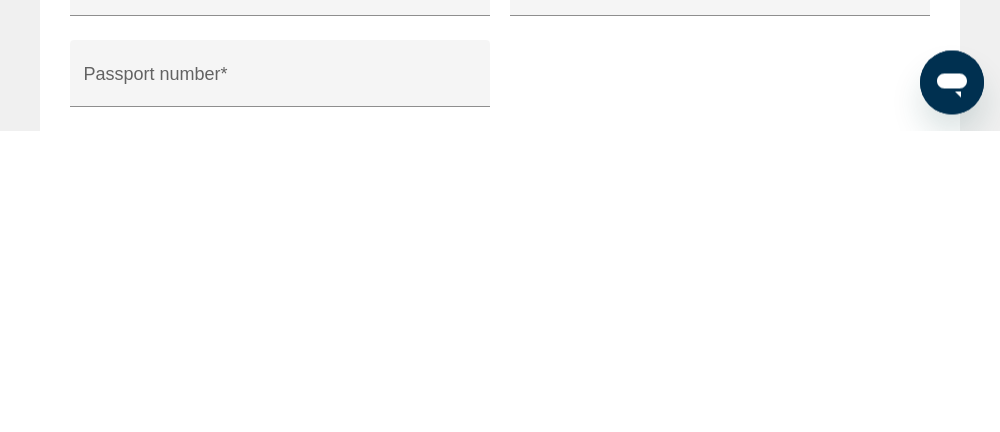 type on "**********" 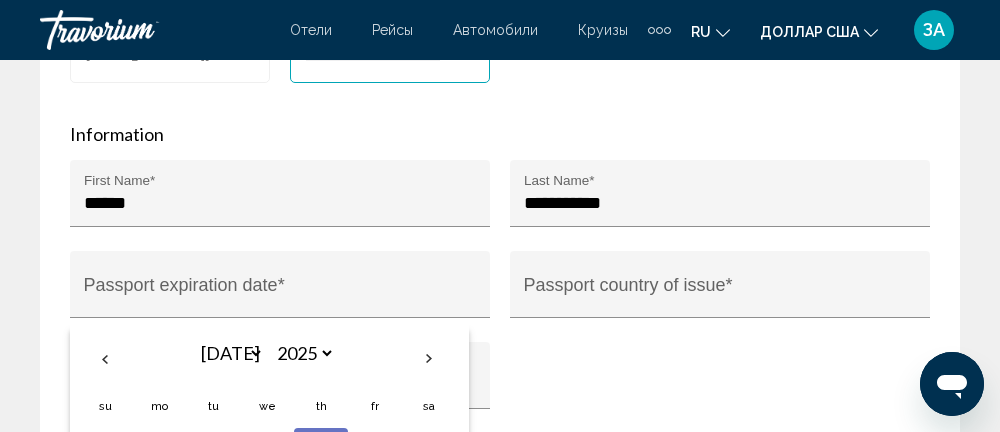 click on "**********" at bounding box center [284, 299] 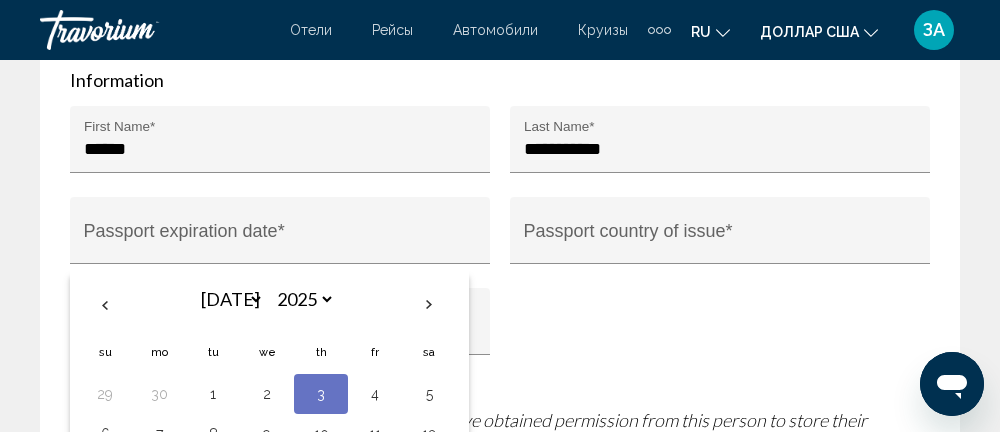 scroll, scrollTop: 2638, scrollLeft: 0, axis: vertical 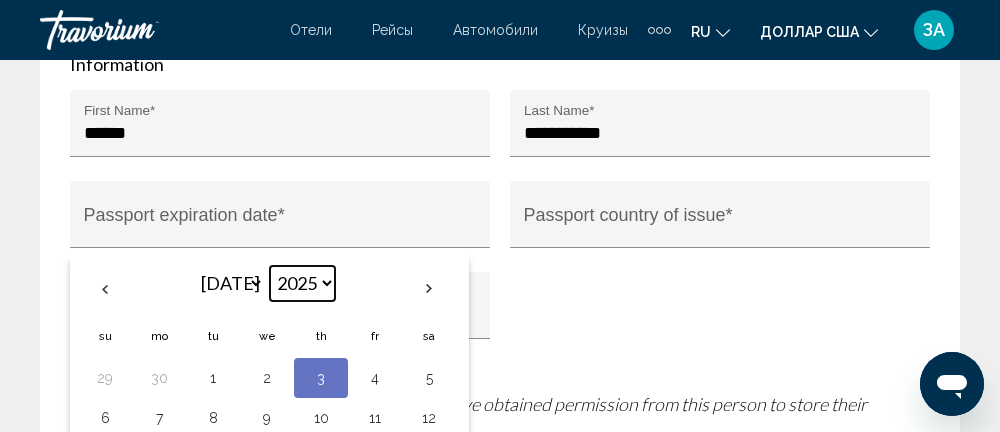 click on "**** **** **** **** **** **** **** **** **** **** **** **** **** **** **** **** **** **** **** **** **** **** **** **** **** **** **** **** **** **** **** **** **** **** **** **** **** **** **** **** **** **** **** **** **** **** **** **** **** **** **** **** **** **** **** **** **** **** **** **** **** **** **** **** **** **** **** **** **** **** **** **** **** **** **** **** **** **** **** **** **** **** **** **** **** **** **** **** **** **** **** **** **** **** **** **** **** **** **** **** **** **** **** **** **** **** **** **** **** **** **** **** **** **** **** **** **** **** **** **** **** **** **** **** **** **** **** **** **** **** **** **** **** **** **** **** **** **** **** **** **** **** **** **** **** ****" at bounding box center [302, 283] 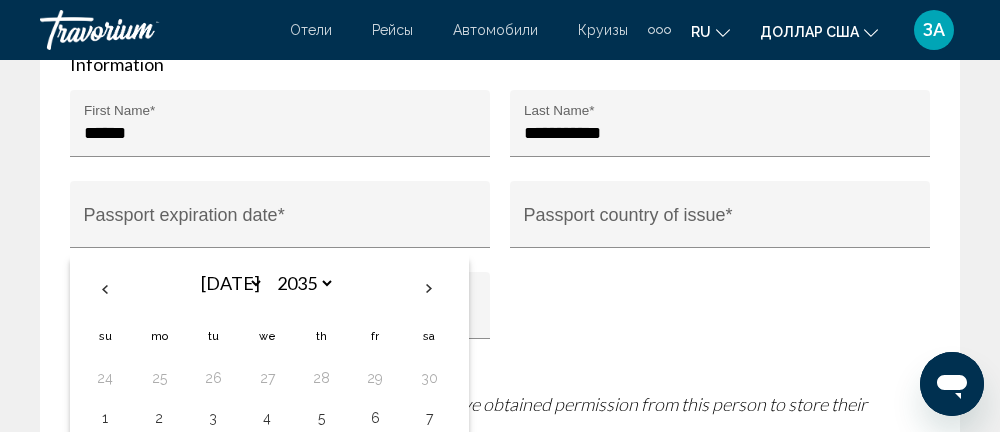 click at bounding box center [105, 289] 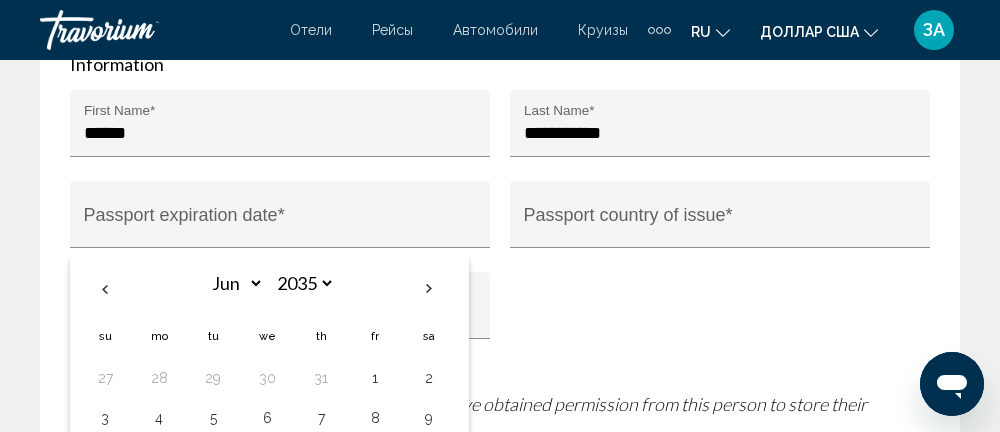 click at bounding box center [105, 289] 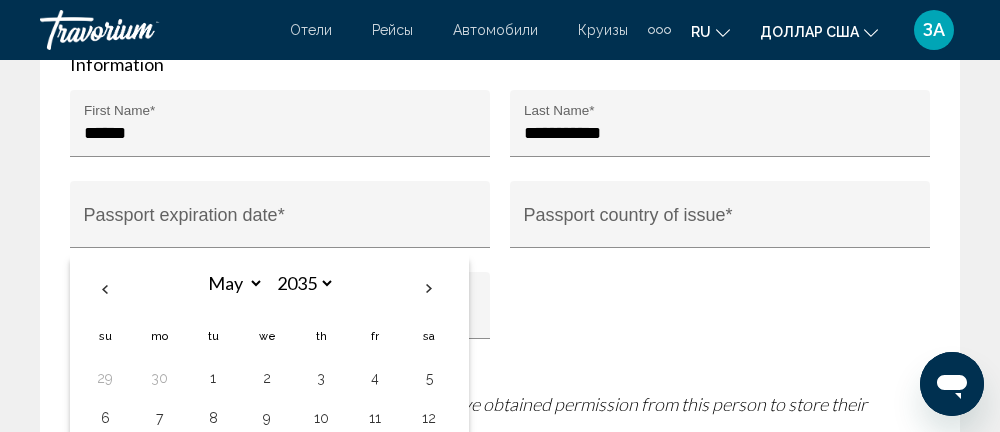 click at bounding box center (105, 289) 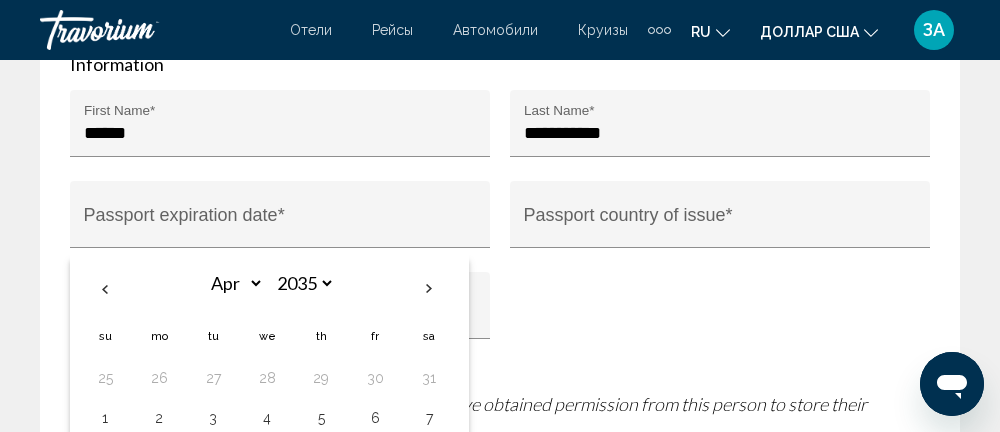 click at bounding box center (105, 289) 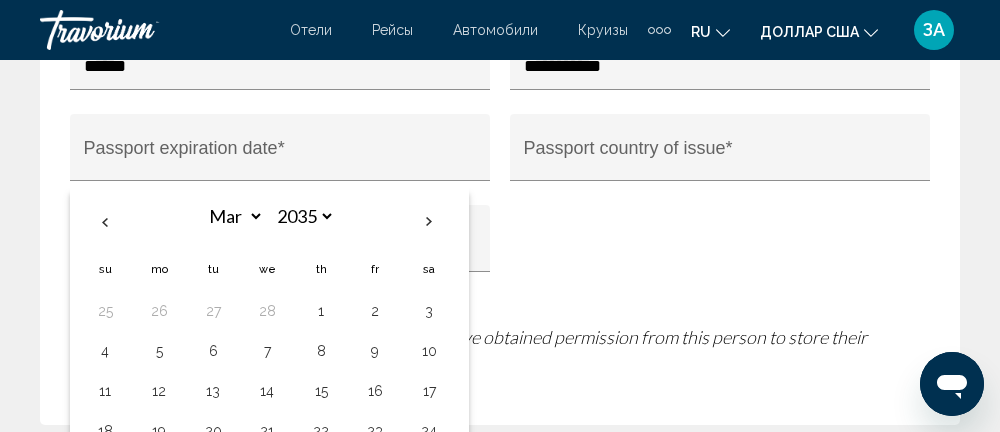 scroll, scrollTop: 2712, scrollLeft: 0, axis: vertical 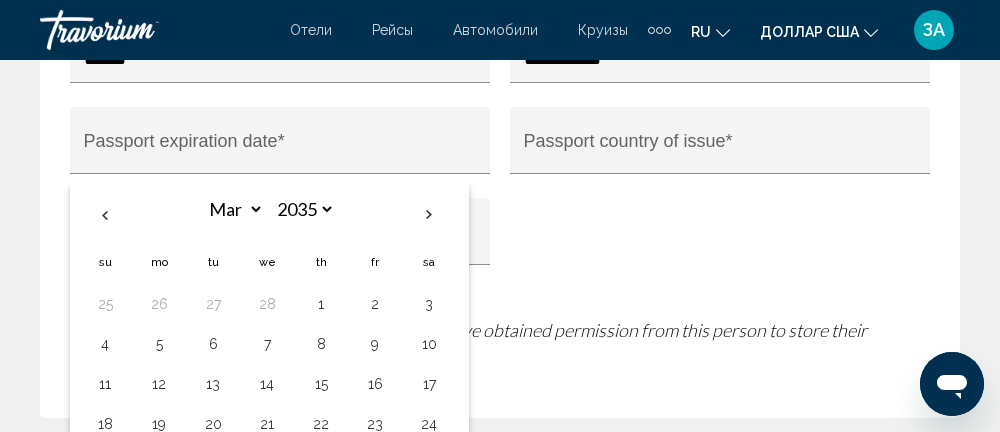click on "12" at bounding box center (159, 384) 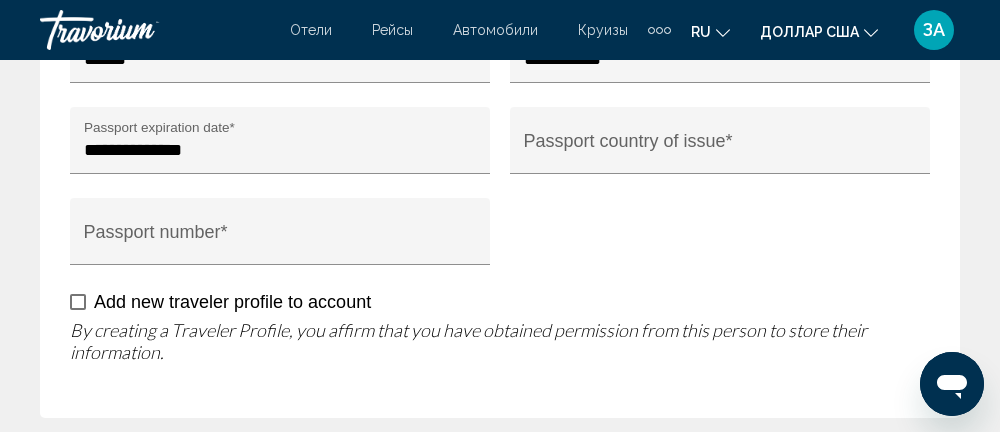 click on "Passport country of issue  *" at bounding box center (720, 140) 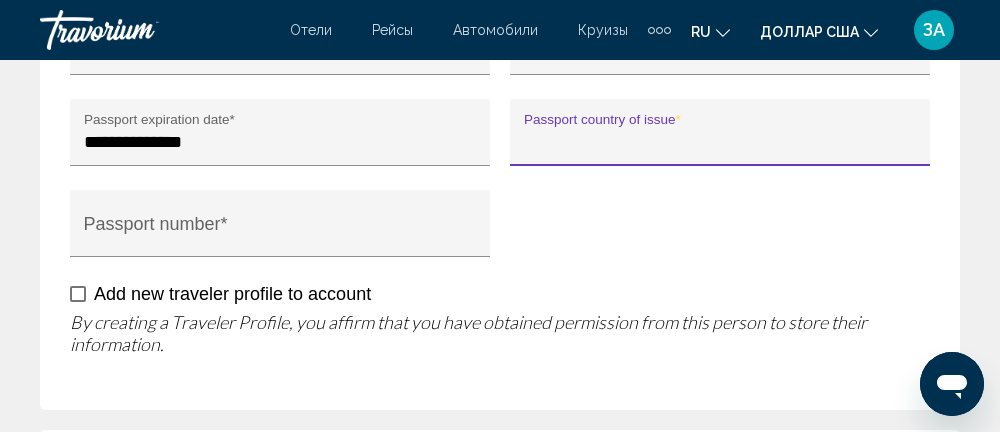 scroll, scrollTop: 2770, scrollLeft: 0, axis: vertical 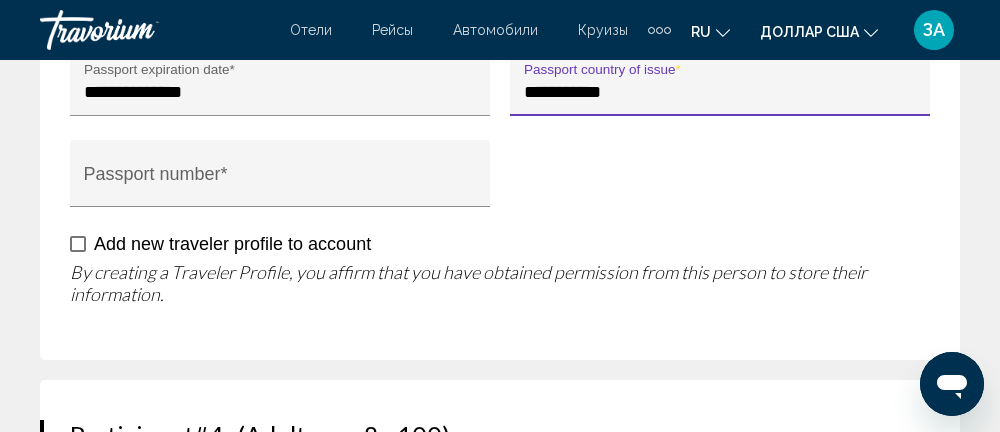 type on "**********" 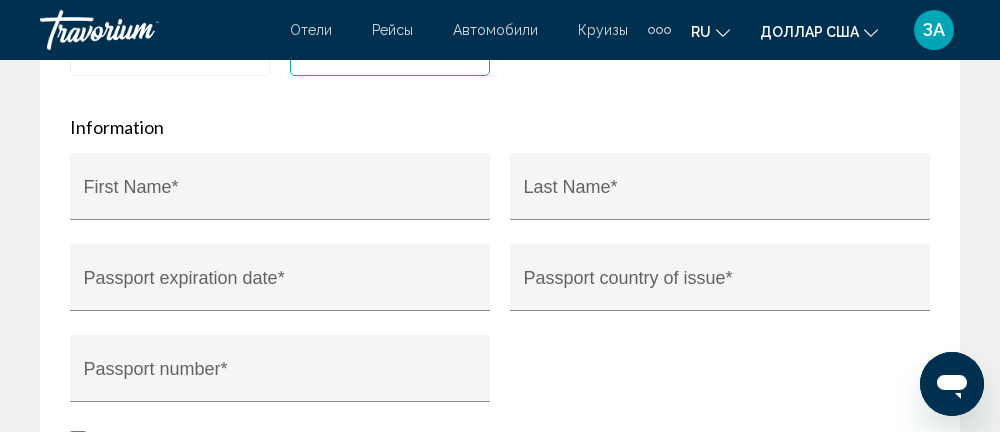scroll, scrollTop: 3254, scrollLeft: 0, axis: vertical 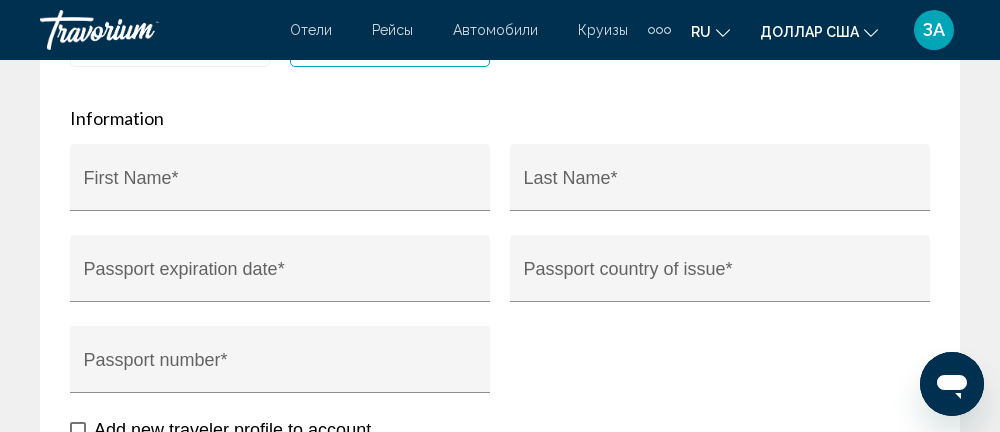 type on "*********" 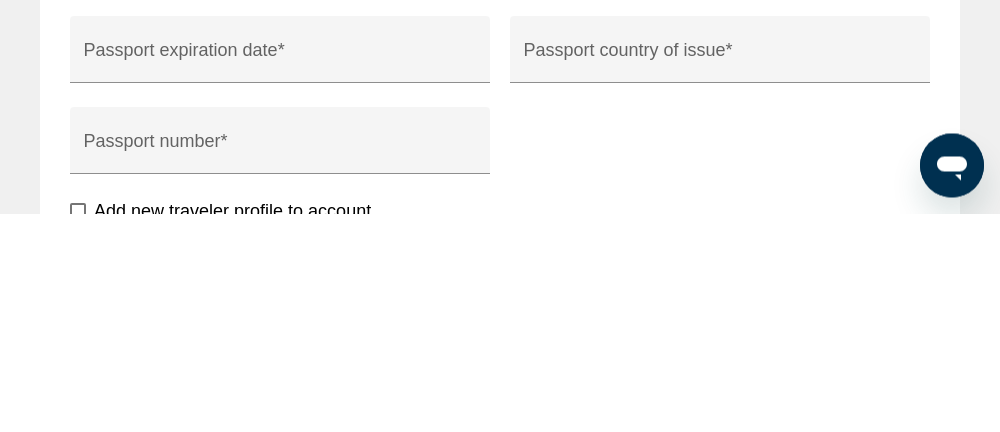 type on "*******" 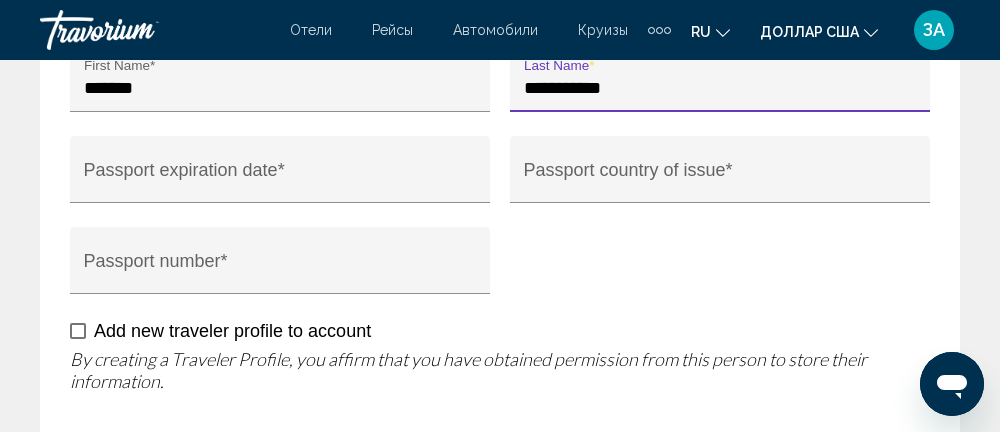 scroll, scrollTop: 3364, scrollLeft: 0, axis: vertical 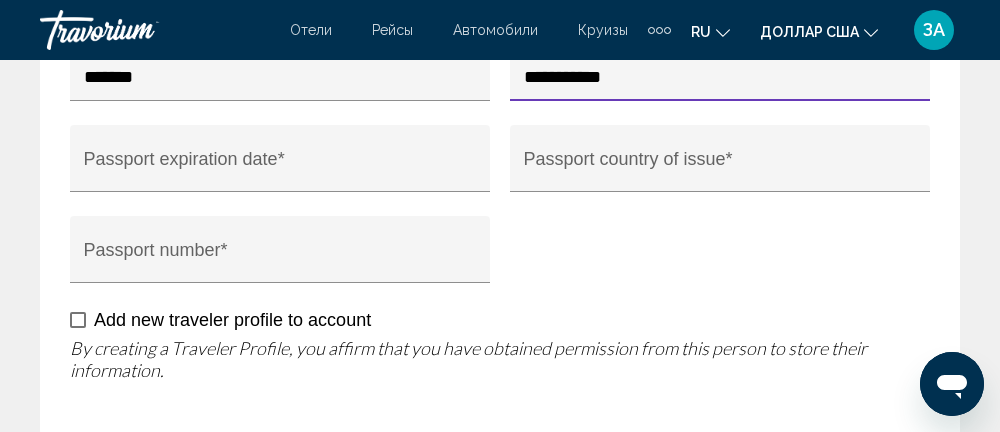 type on "**********" 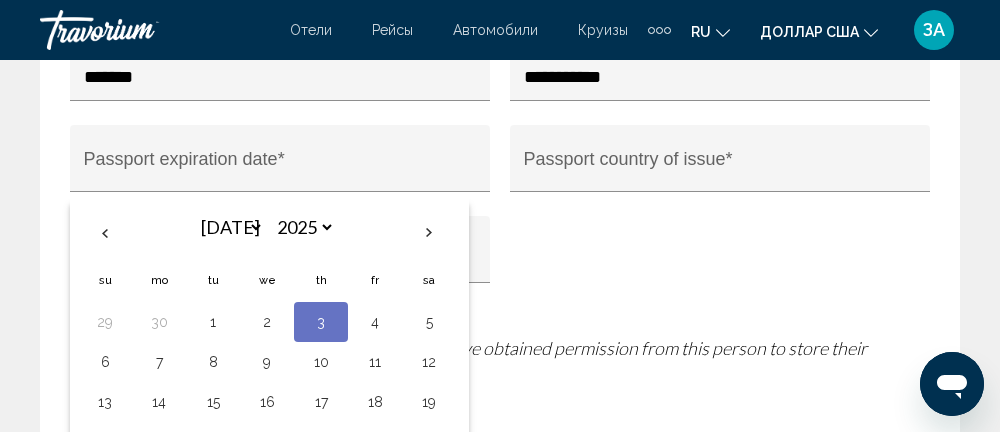 click at bounding box center (105, 233) 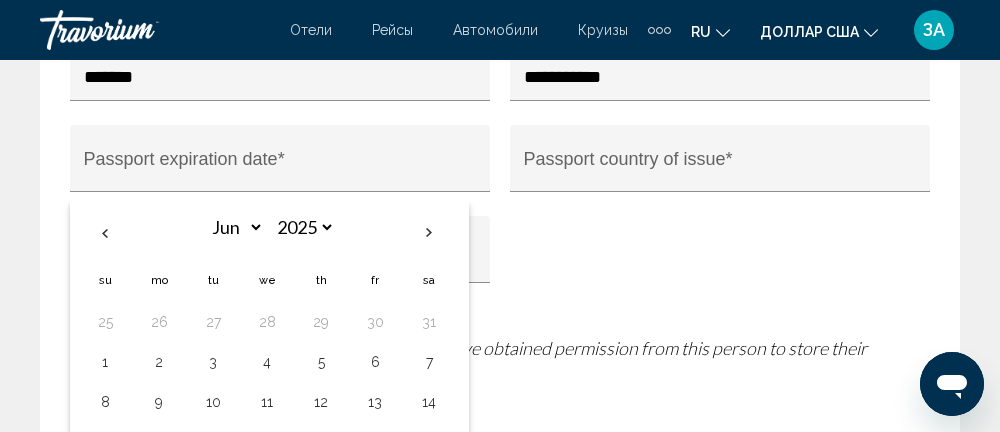 click at bounding box center [105, 233] 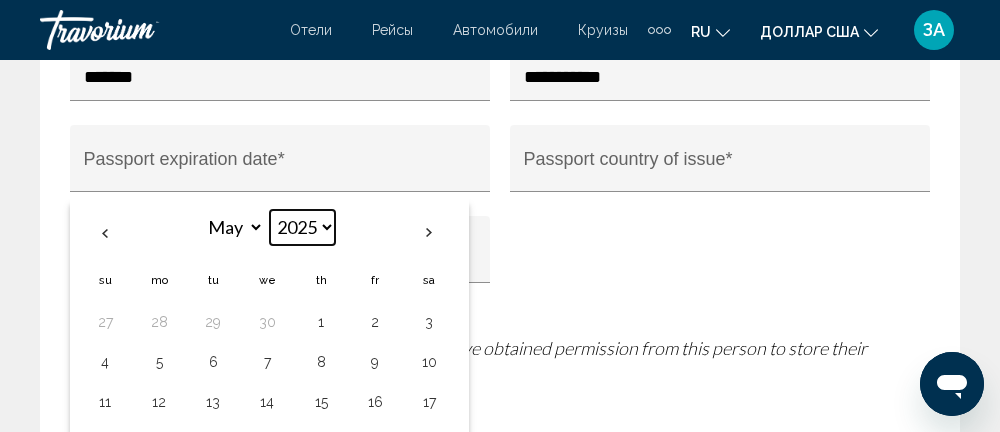 click on "**** **** **** **** **** **** **** **** **** **** **** **** **** **** **** **** **** **** **** **** **** **** **** **** **** **** **** **** **** **** **** **** **** **** **** **** **** **** **** **** **** **** **** **** **** **** **** **** **** **** **** **** **** **** **** **** **** **** **** **** **** **** **** **** **** **** **** **** **** **** **** **** **** **** **** **** **** **** **** **** **** **** **** **** **** **** **** **** **** **** **** **** **** **** **** **** **** **** **** **** **** **** **** **** **** **** **** **** **** **** **** **** **** **** **** **** **** **** **** **** **** **** **** **** **** **** **** **** **** **** **** **** **** **** **** **** **** **** **** **** **** **** **** **** **** ****" at bounding box center [302, 227] 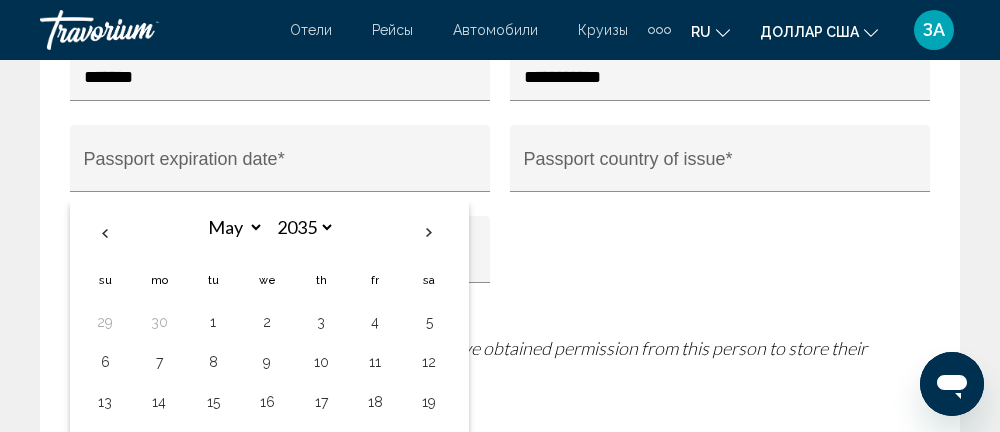 click at bounding box center (105, 233) 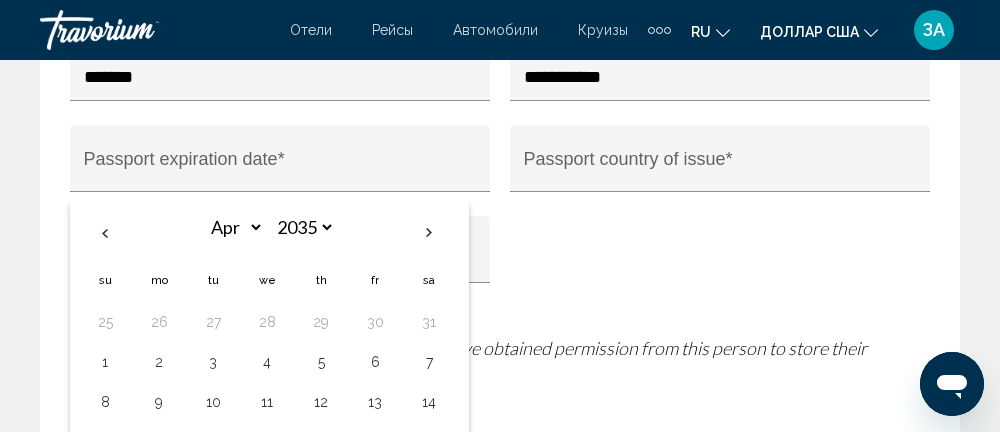 click at bounding box center [105, 233] 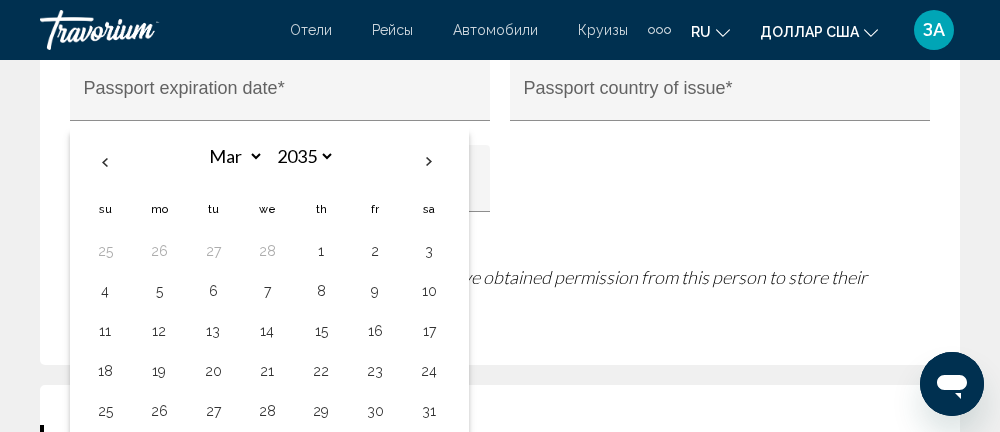 scroll, scrollTop: 3436, scrollLeft: 0, axis: vertical 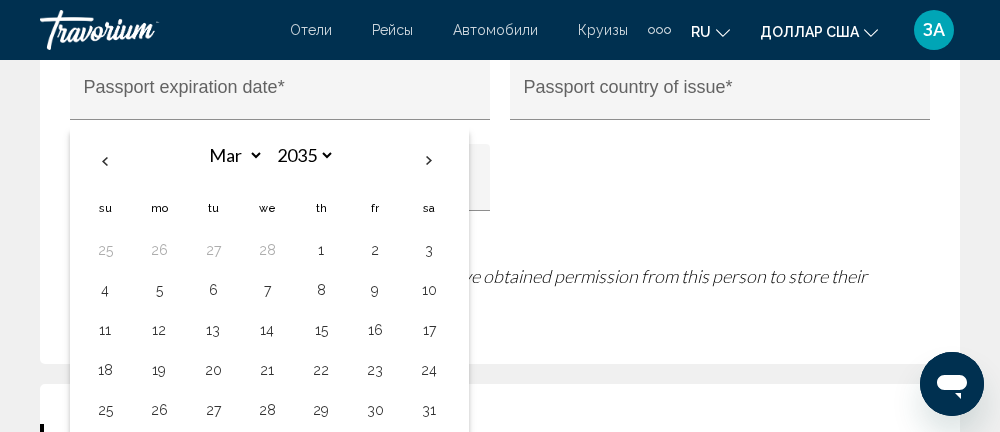 click on "18" at bounding box center [105, 370] 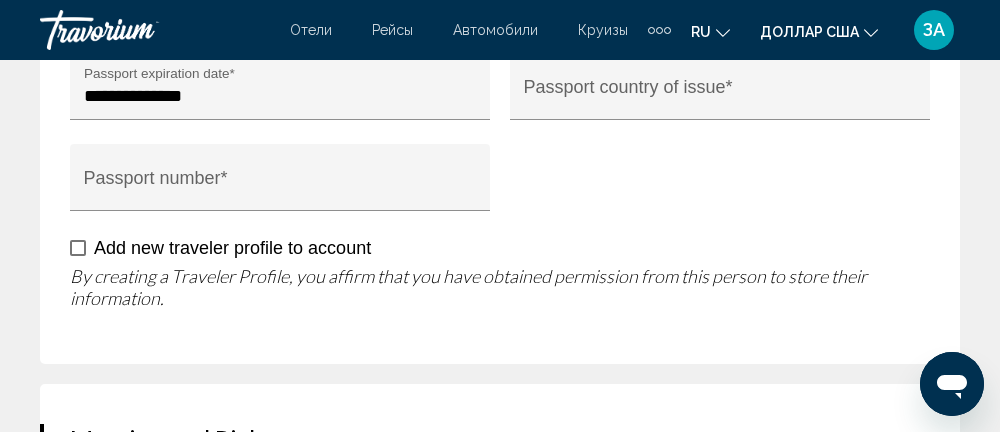 click on "Passport country of issue  *" at bounding box center (720, 96) 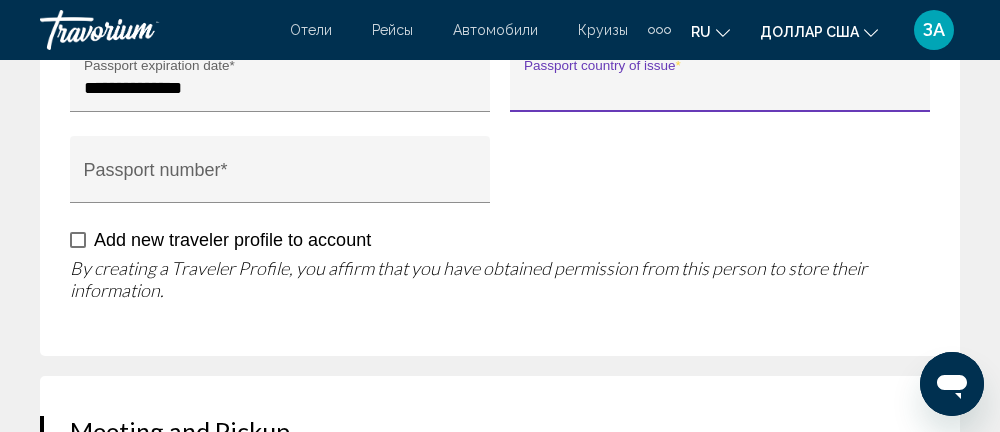 scroll, scrollTop: 3501, scrollLeft: 0, axis: vertical 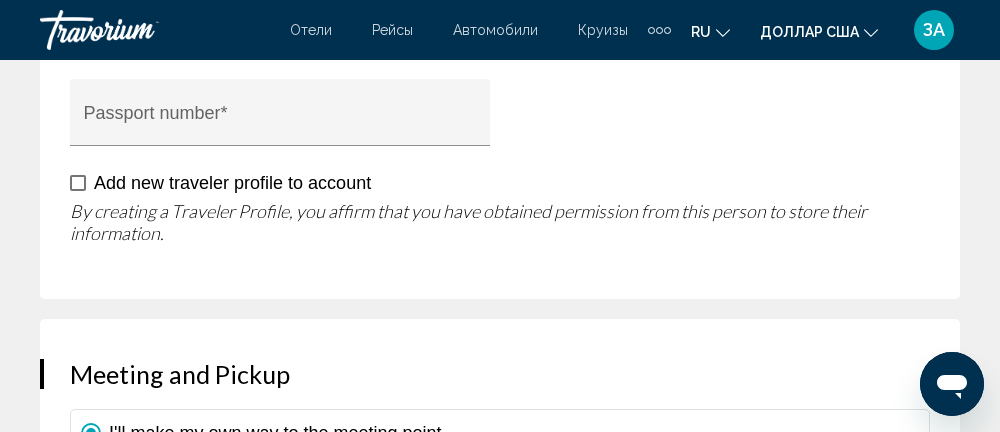 type on "**********" 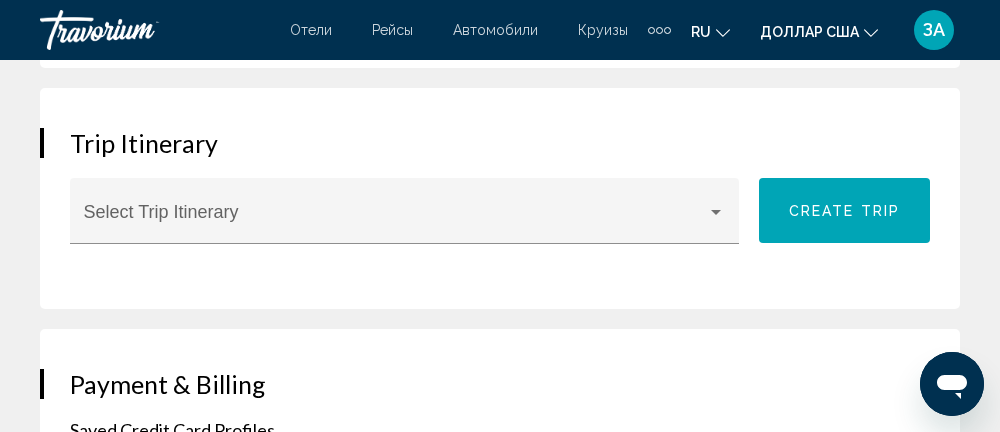 scroll, scrollTop: 4073, scrollLeft: 0, axis: vertical 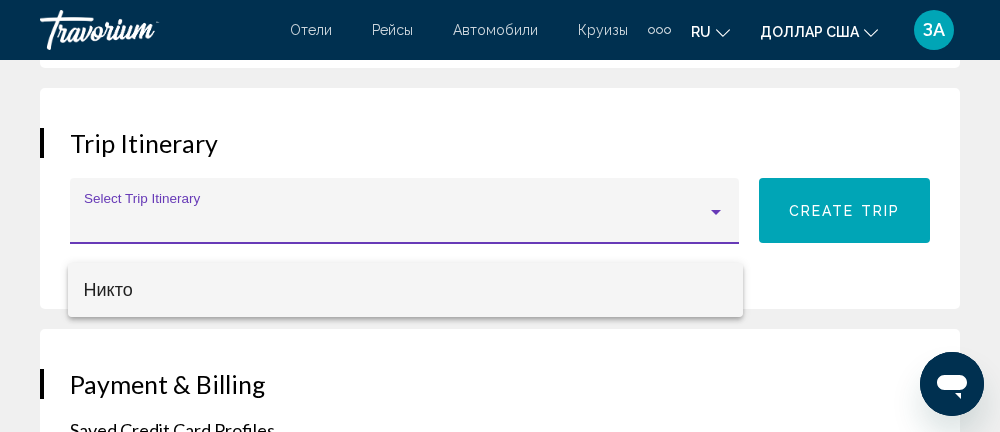 click at bounding box center (500, 216) 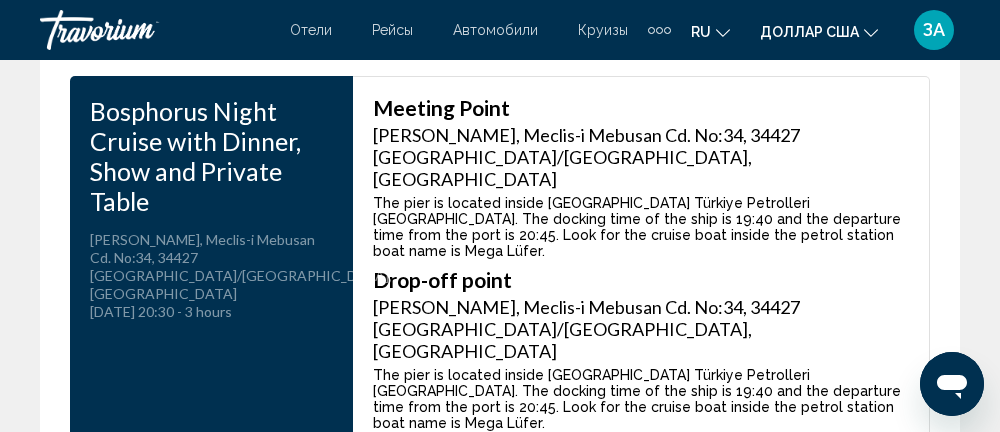 scroll, scrollTop: 5646, scrollLeft: 0, axis: vertical 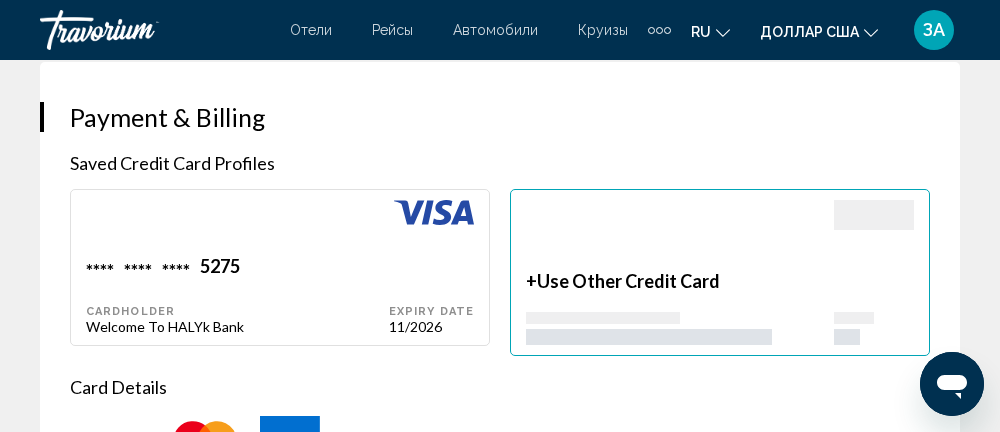 click on "**** **** **** 5275" at bounding box center [237, 268] 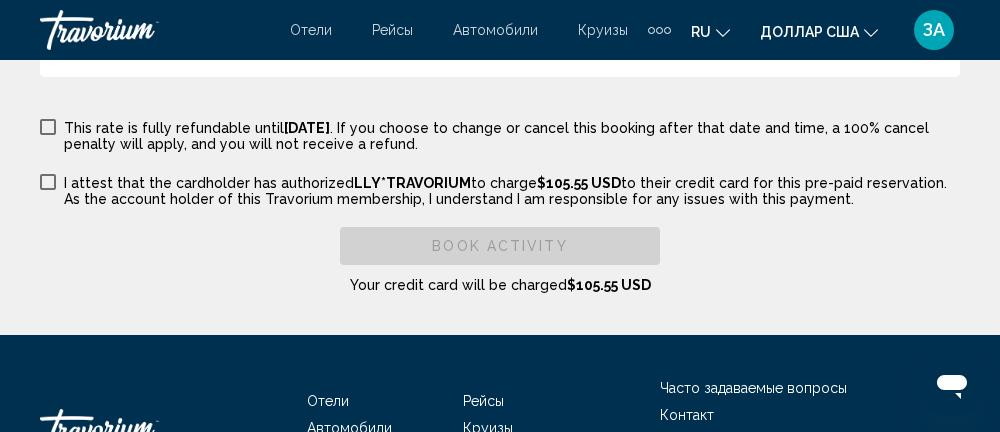 scroll, scrollTop: 6393, scrollLeft: 0, axis: vertical 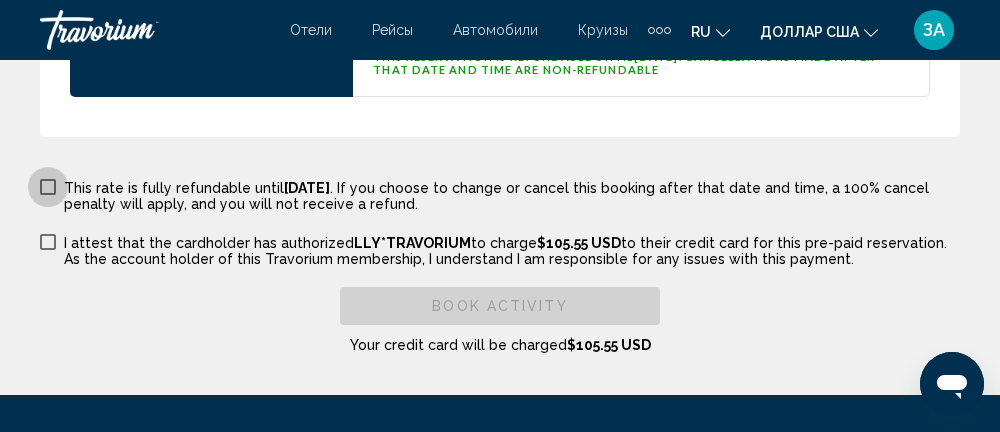 click at bounding box center (48, 187) 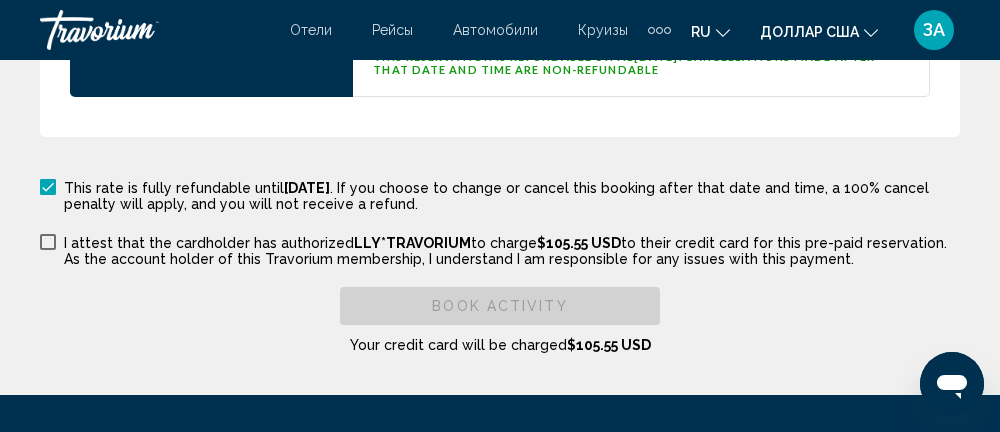 click at bounding box center [48, 242] 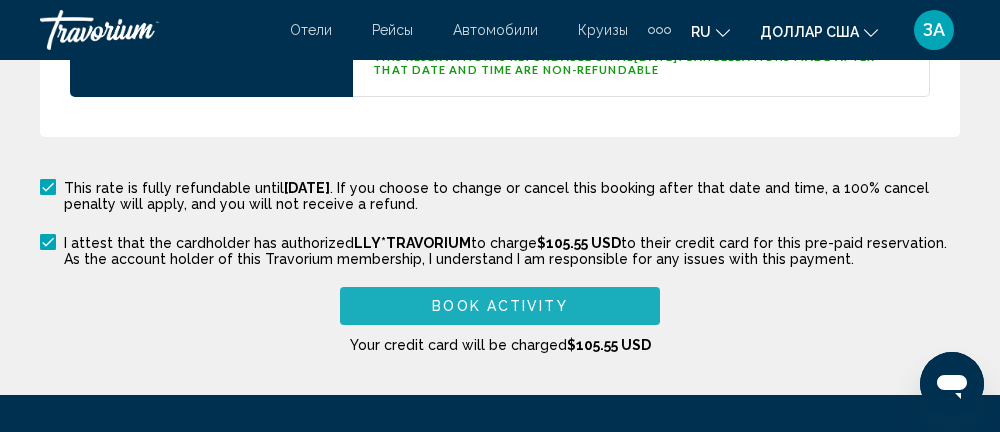 click on "Book Activity" at bounding box center (500, 305) 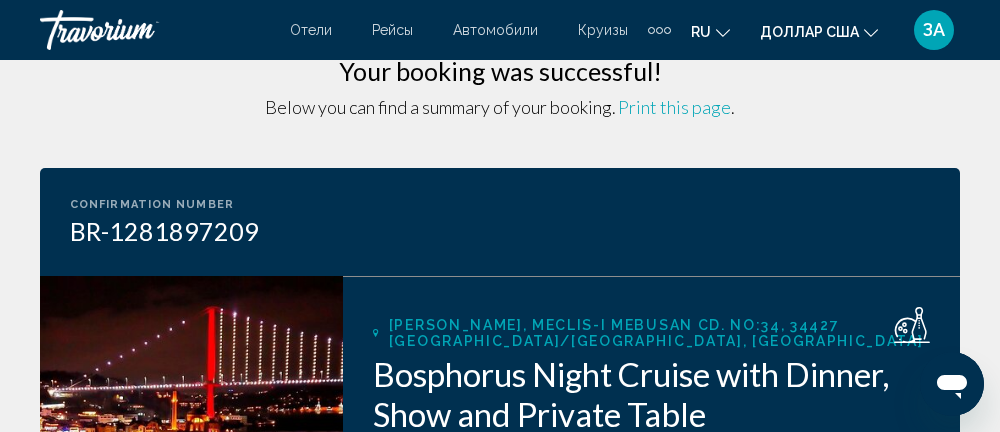 scroll, scrollTop: 0, scrollLeft: 0, axis: both 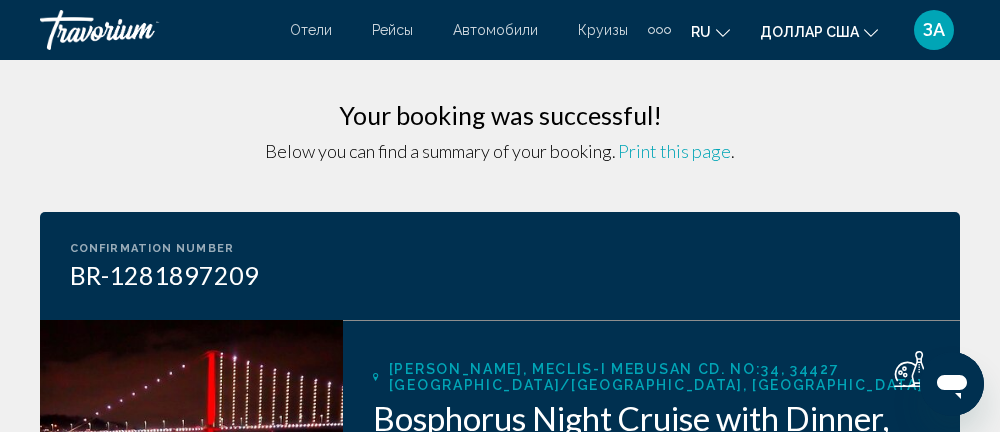click on "Print this page" at bounding box center [674, 151] 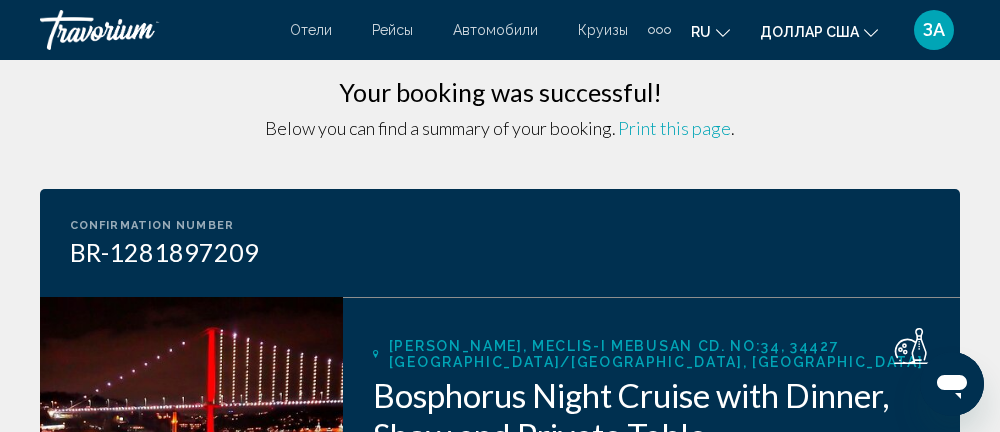scroll, scrollTop: 24, scrollLeft: 0, axis: vertical 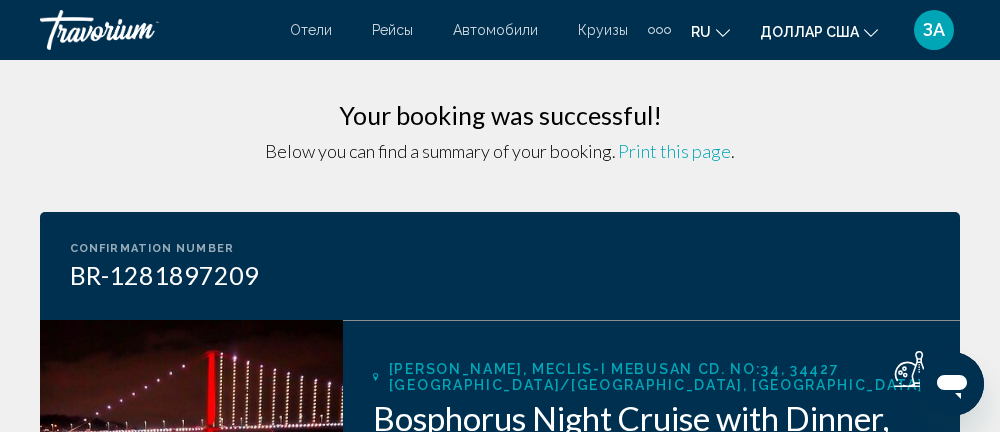 click on "Print this page" at bounding box center [674, 151] 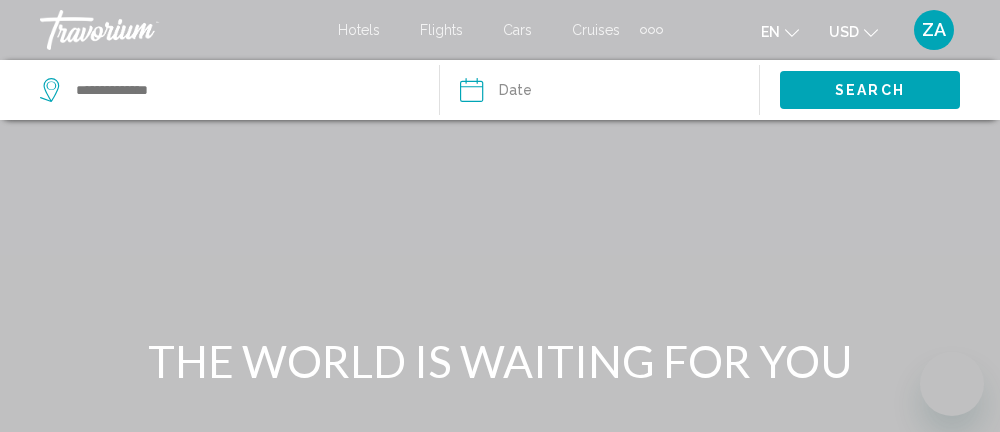 scroll, scrollTop: 0, scrollLeft: 0, axis: both 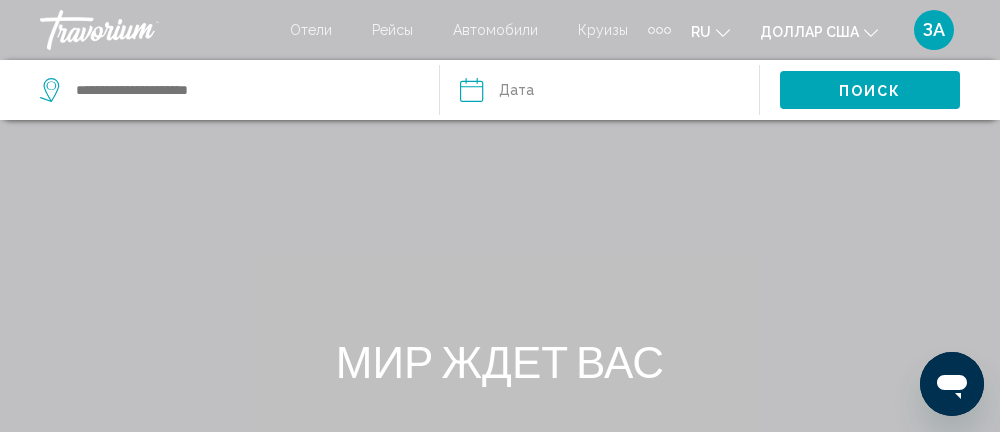 click on "Круизы" at bounding box center [603, 30] 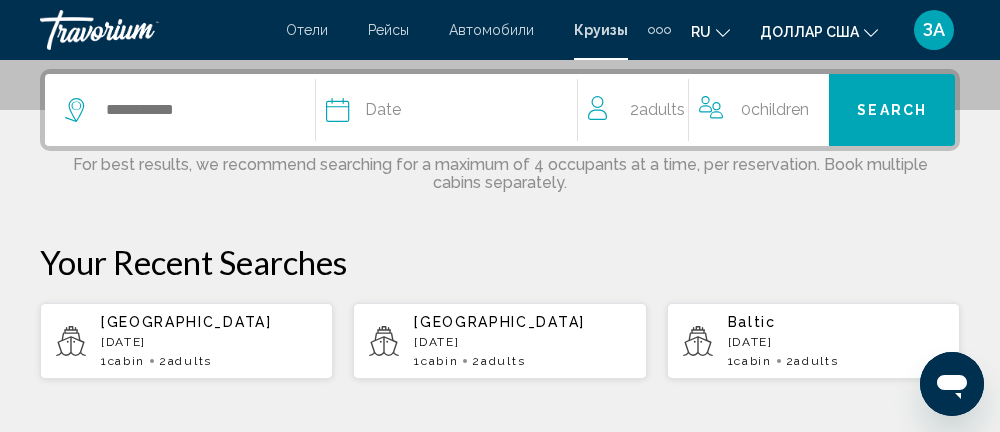 scroll, scrollTop: 499, scrollLeft: 0, axis: vertical 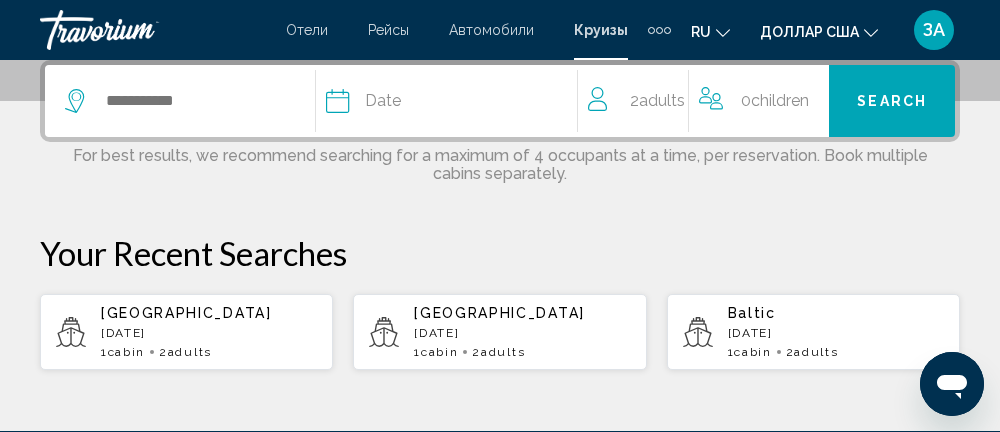 click on "ЗА" at bounding box center (934, 29) 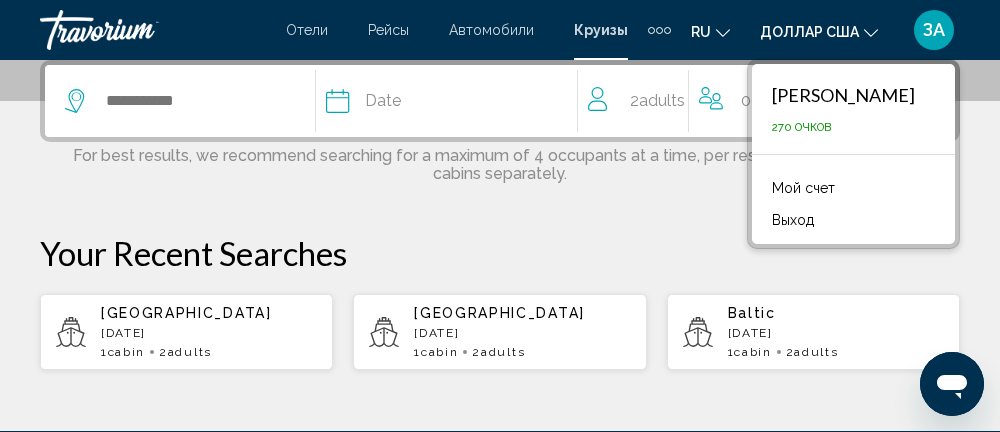 click on "[PERSON_NAME] 270 очков" at bounding box center (853, 109) 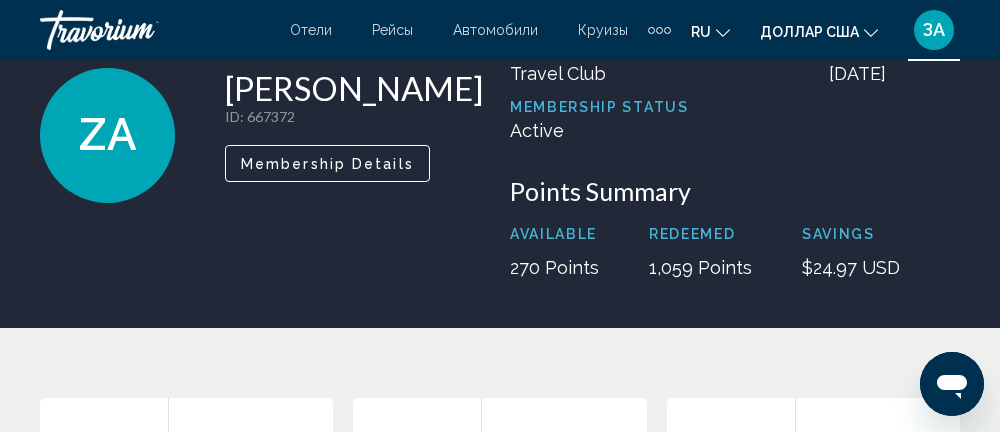 scroll, scrollTop: 119, scrollLeft: 0, axis: vertical 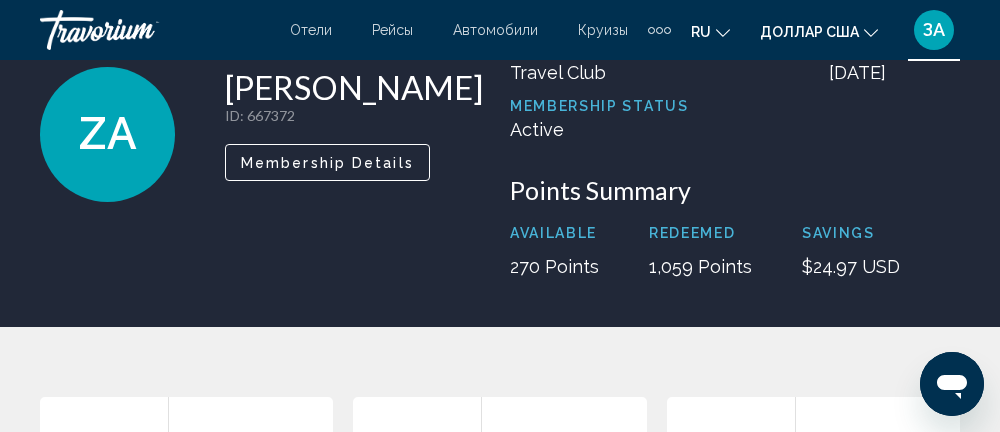 click on "Available  270  Points  Redeemed  1,059  Points  Savings  $24.97 USD" at bounding box center (735, 251) 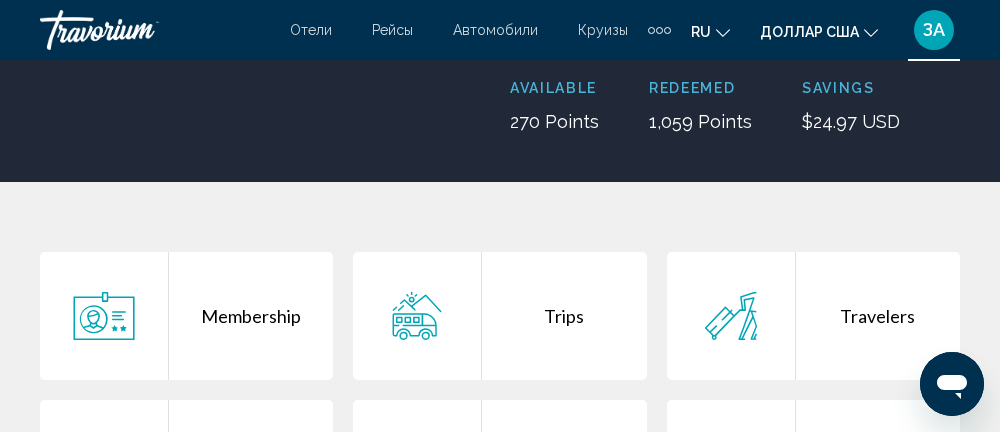 scroll, scrollTop: 264, scrollLeft: 0, axis: vertical 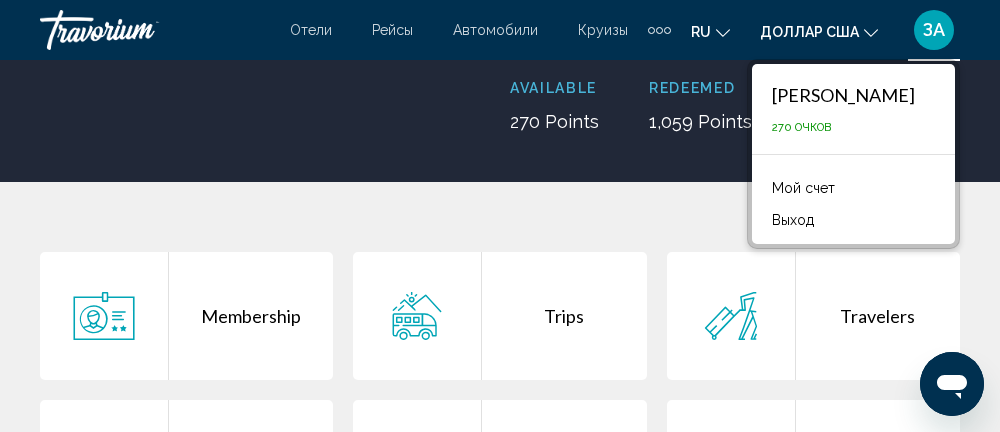 click 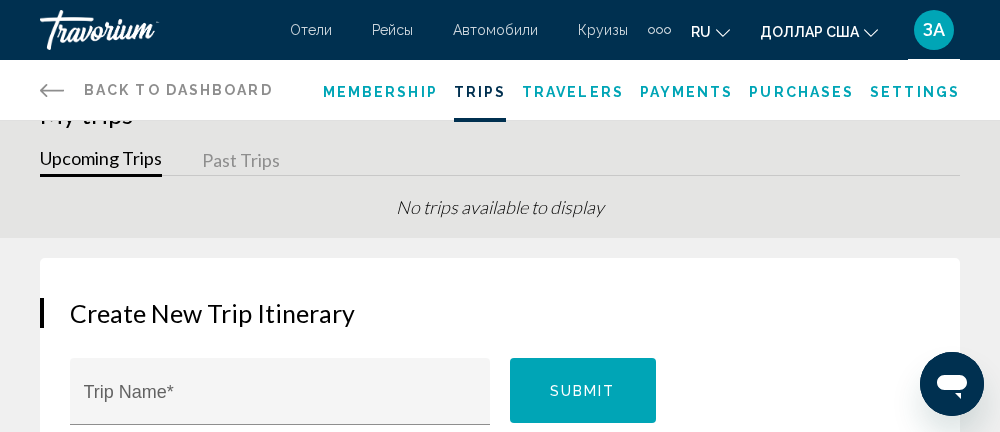 scroll, scrollTop: 42, scrollLeft: 0, axis: vertical 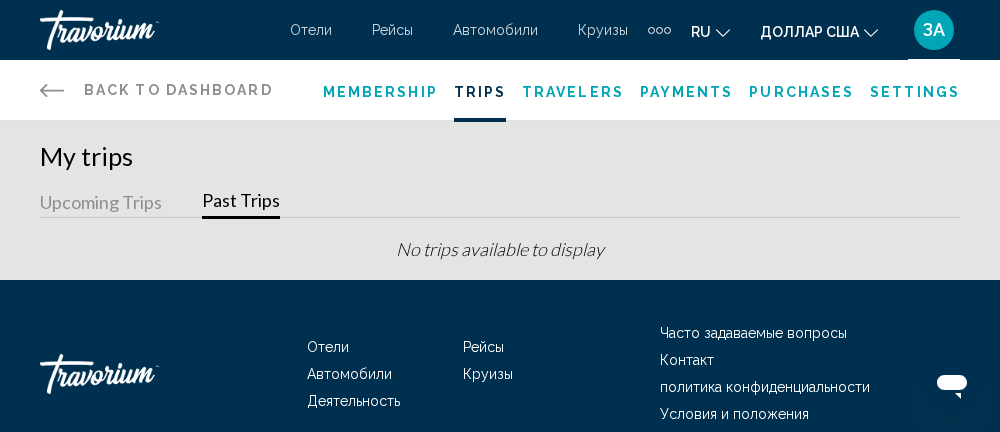 click on "Upcoming Trips" at bounding box center [101, 203] 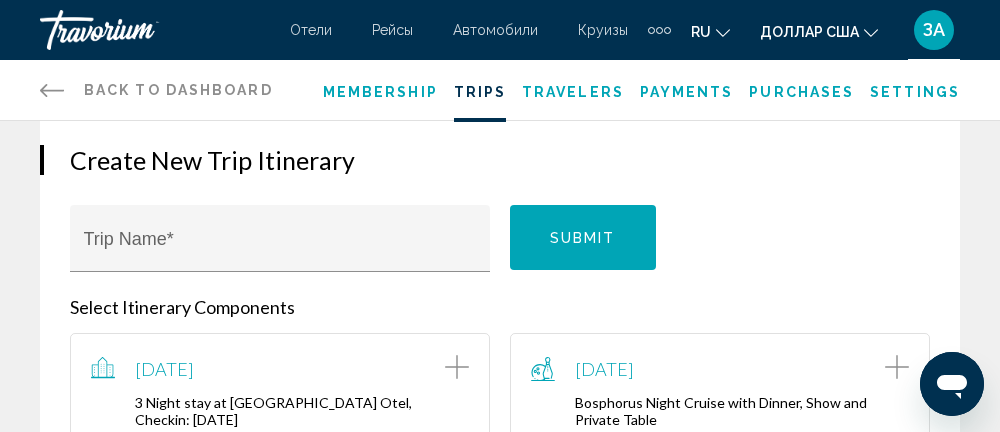 scroll, scrollTop: 196, scrollLeft: 0, axis: vertical 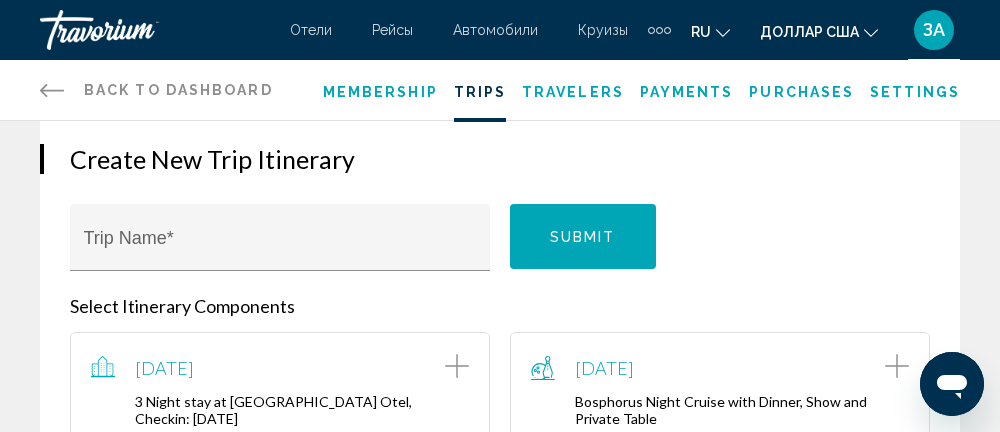 click on "Bosphorus Night Cruise with Dinner, Show and Private Table" at bounding box center (720, 410) 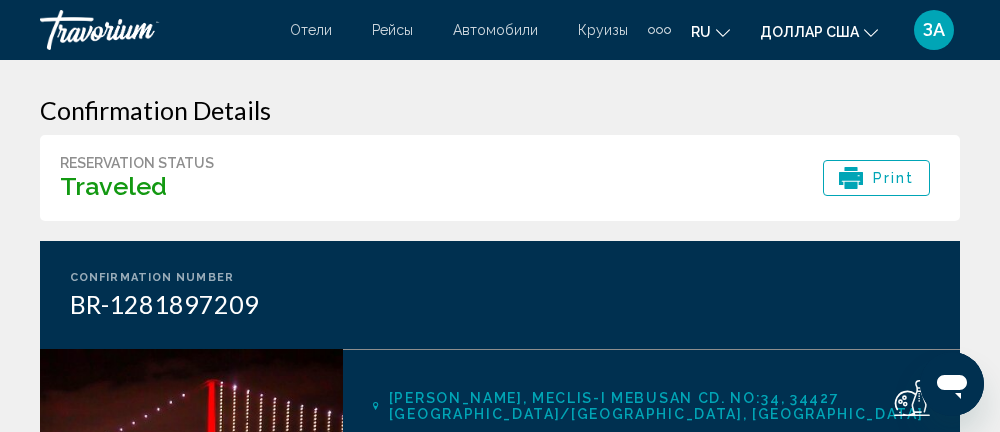 scroll, scrollTop: 2, scrollLeft: 0, axis: vertical 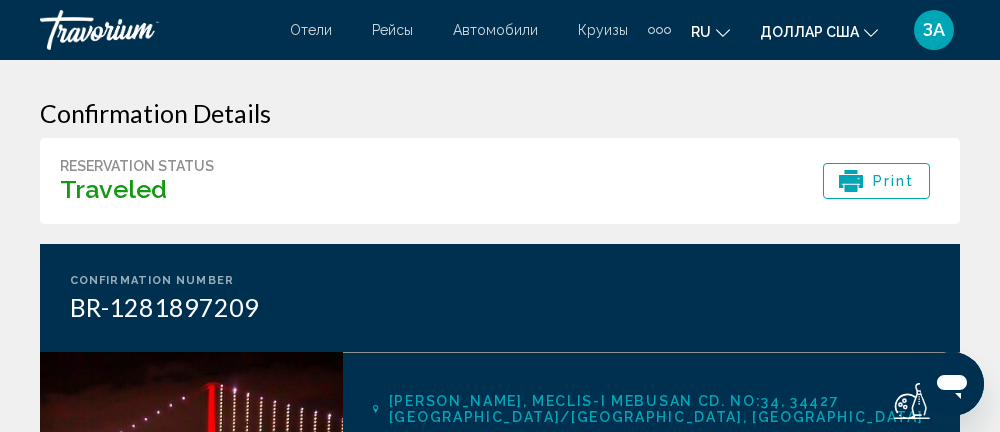 click on "Reservation Status Traveled
Print" at bounding box center [500, 181] 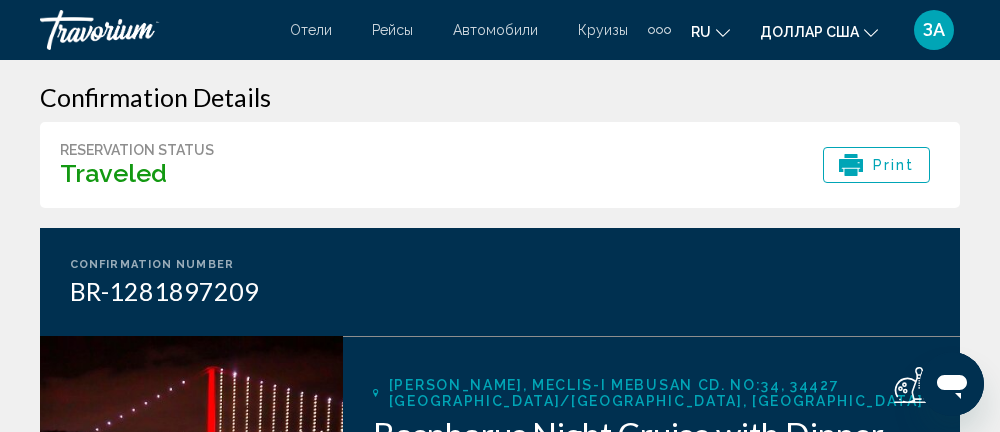 scroll, scrollTop: 98, scrollLeft: 0, axis: vertical 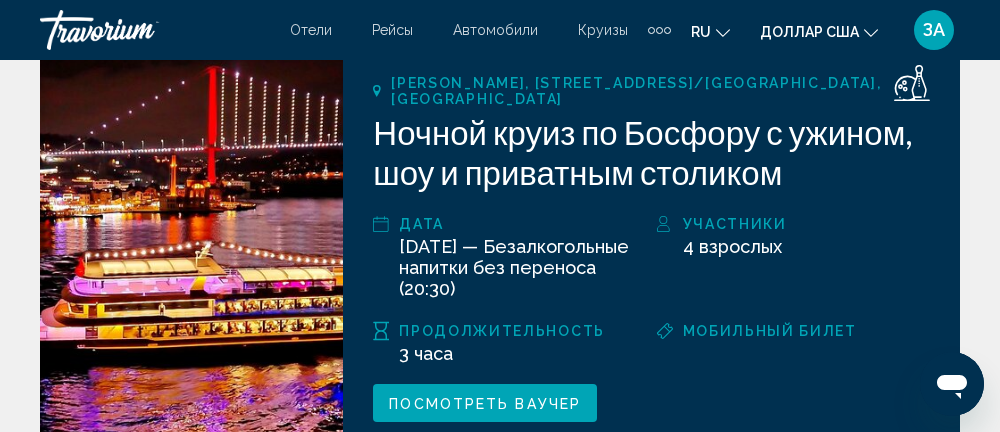 click on "Мобильный билет" 